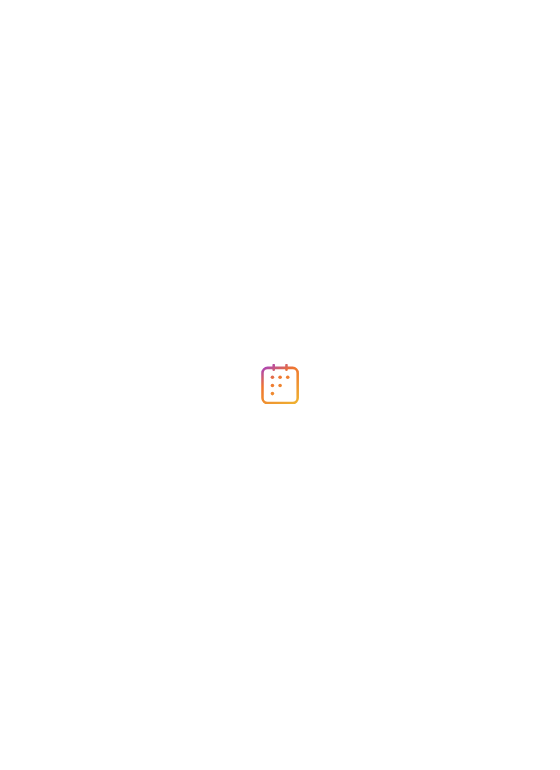 scroll, scrollTop: 0, scrollLeft: 0, axis: both 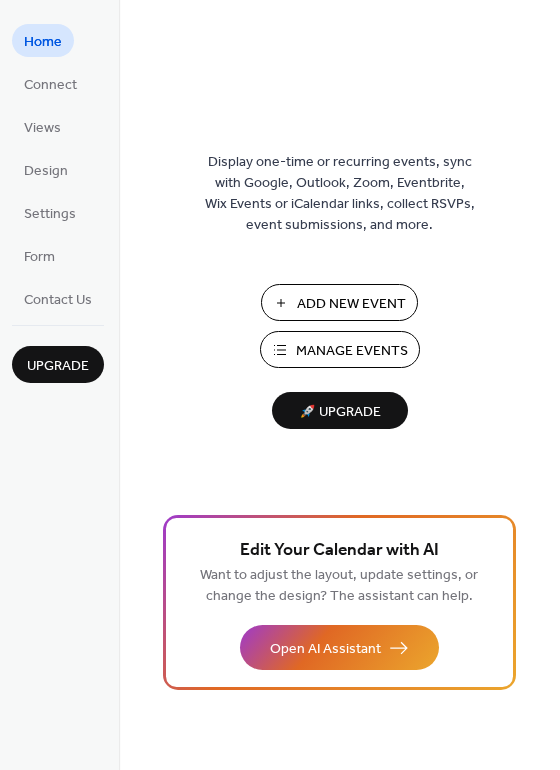 click on "Manage Events" at bounding box center (352, 351) 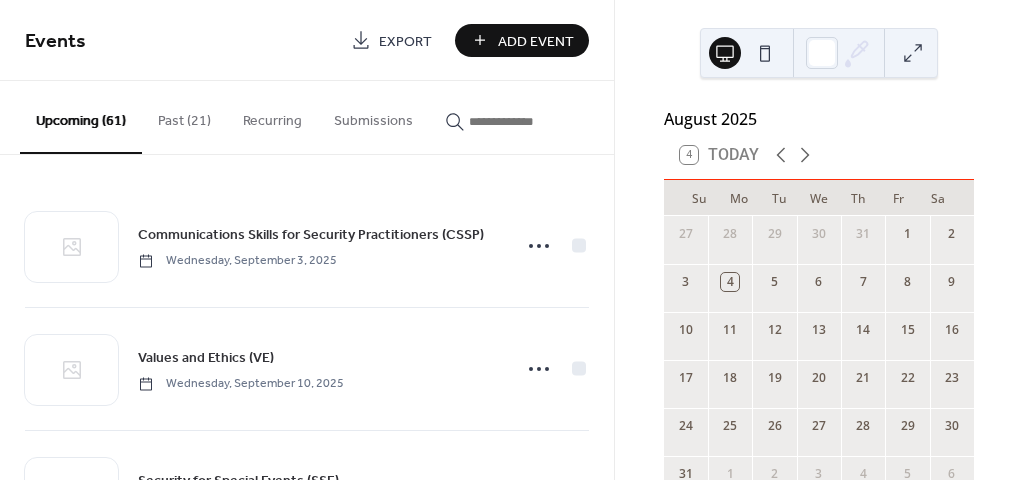scroll, scrollTop: 0, scrollLeft: 0, axis: both 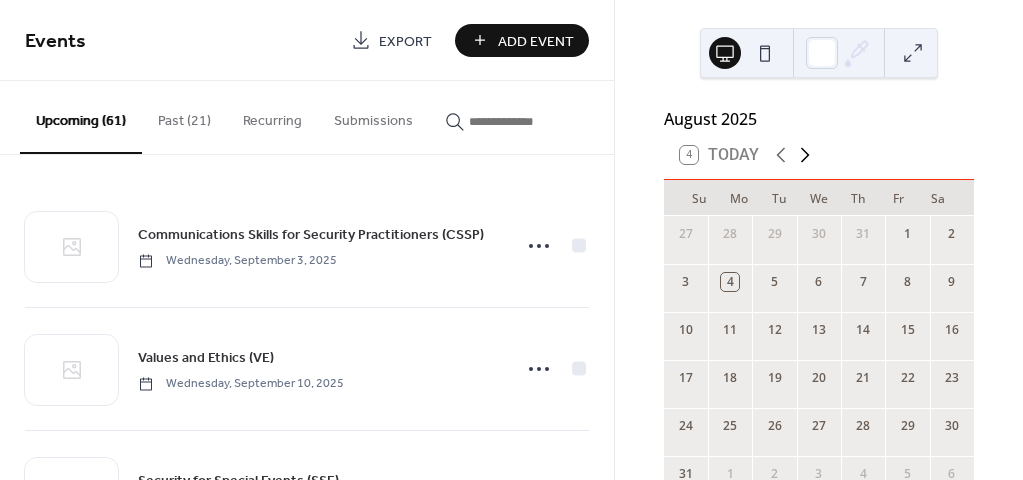 click 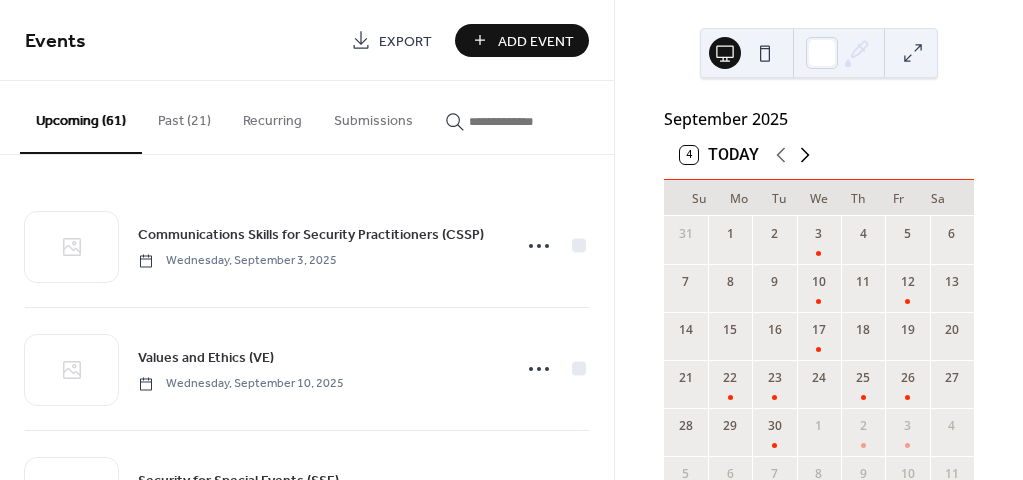 click 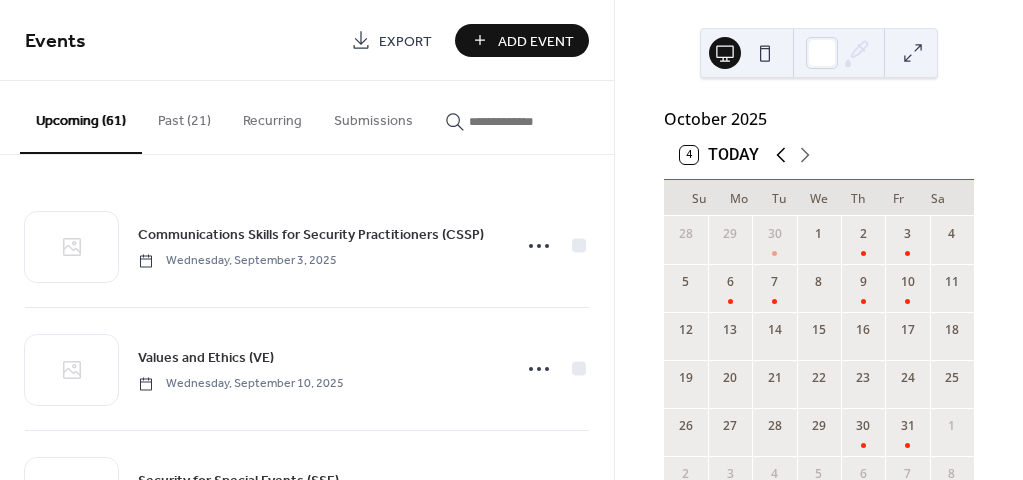 click 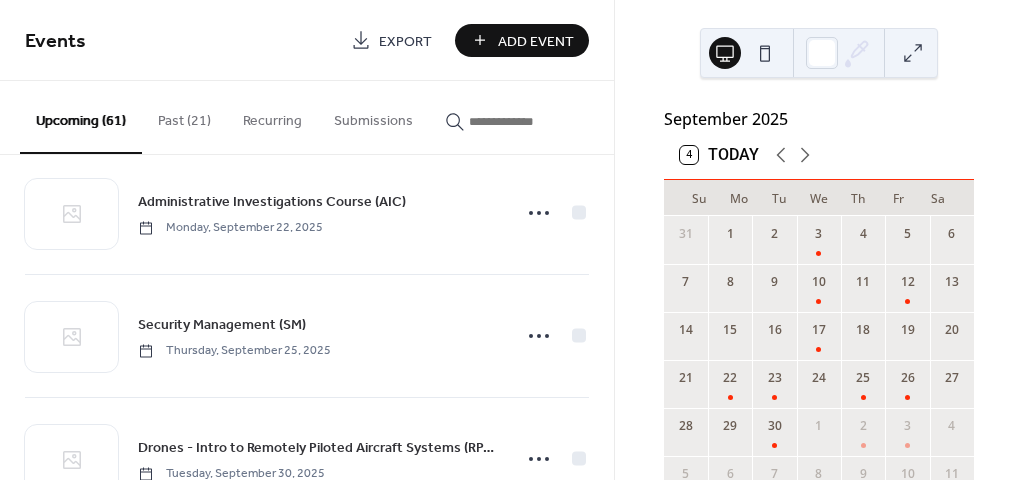 scroll, scrollTop: 600, scrollLeft: 0, axis: vertical 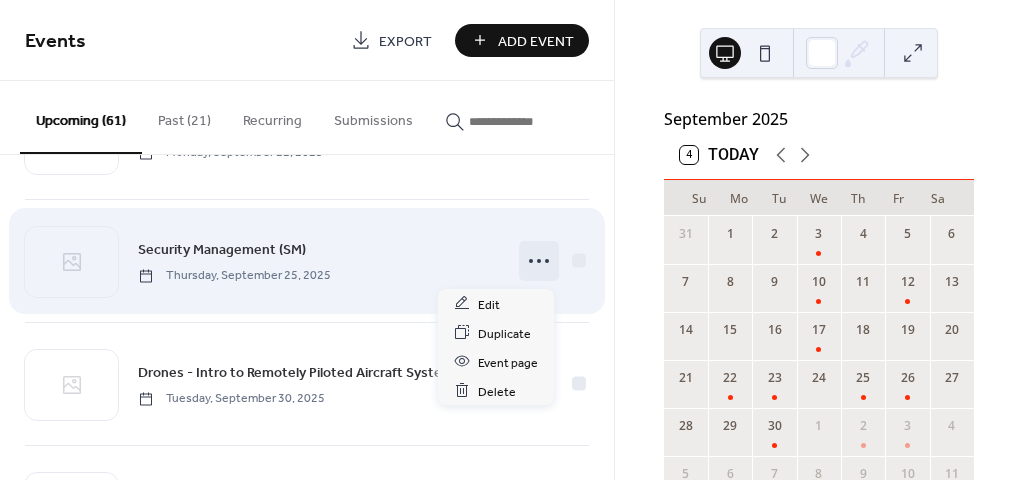 click 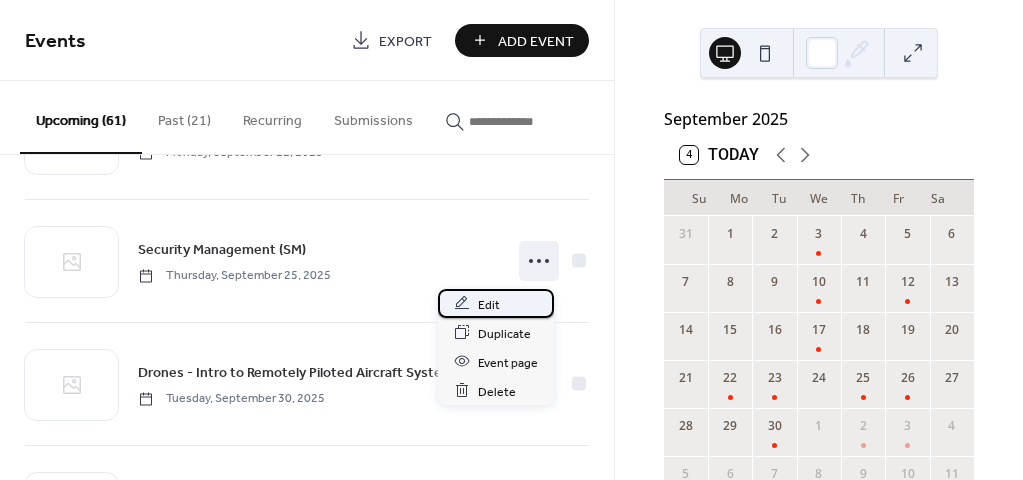 click on "Edit" at bounding box center [489, 304] 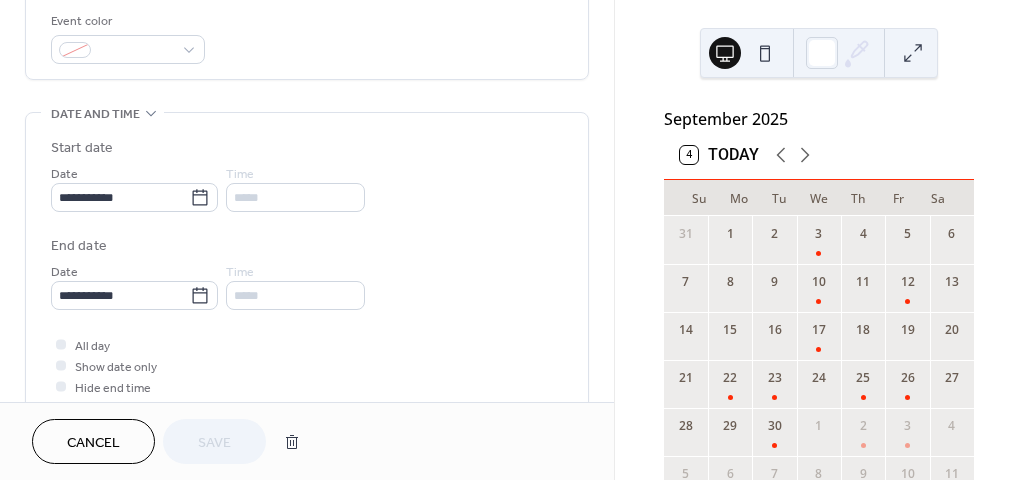 scroll, scrollTop: 600, scrollLeft: 0, axis: vertical 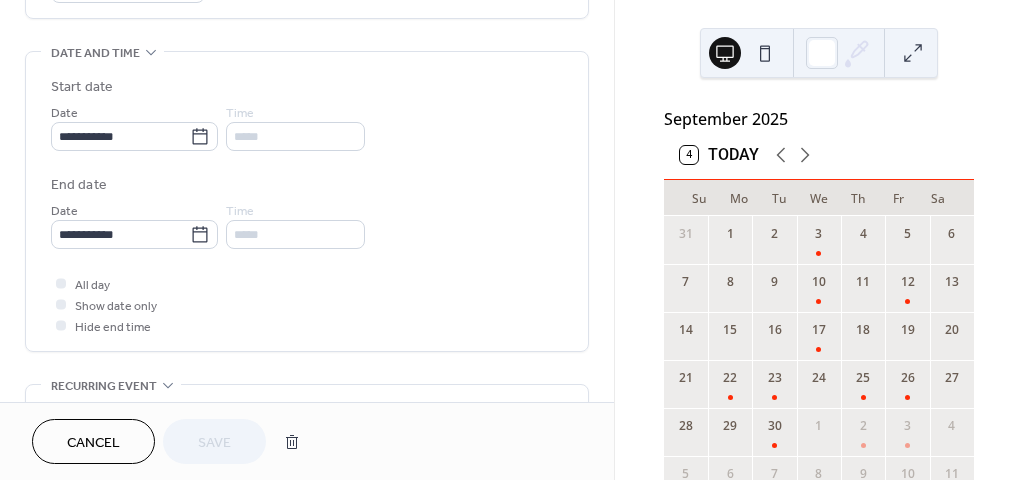 click on "Cancel" at bounding box center (93, 441) 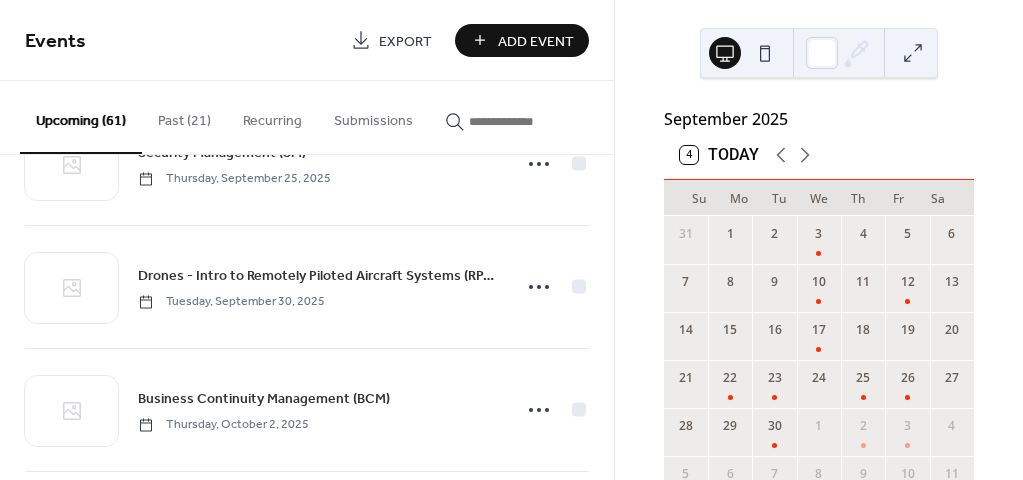 scroll, scrollTop: 700, scrollLeft: 0, axis: vertical 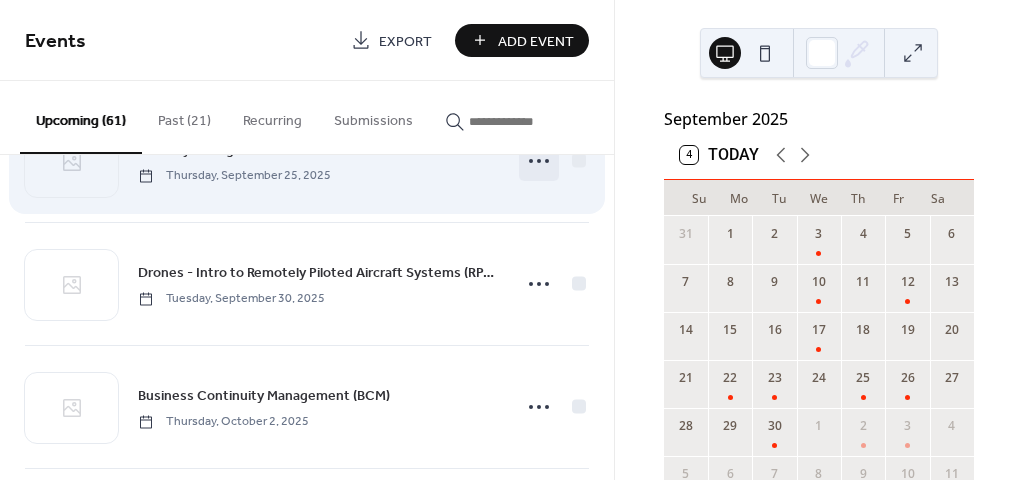 click 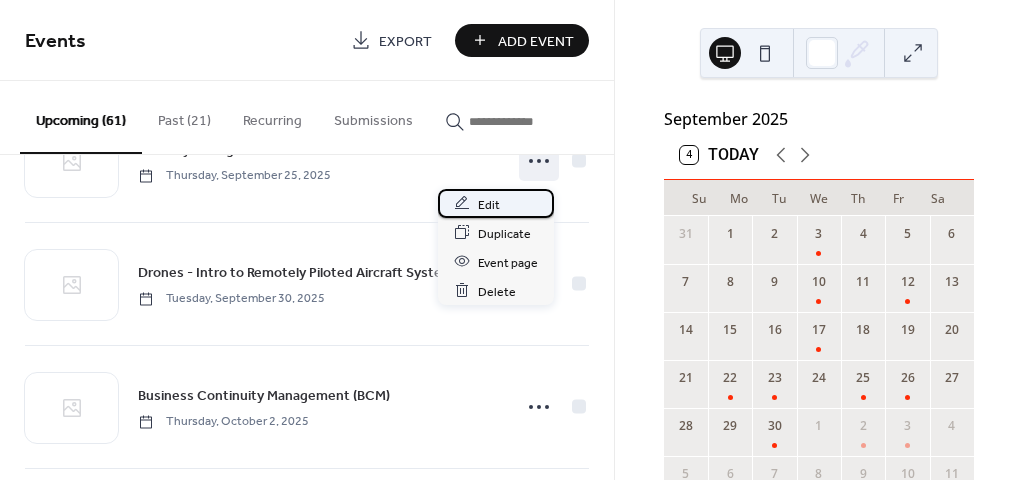 click on "Edit" at bounding box center (489, 204) 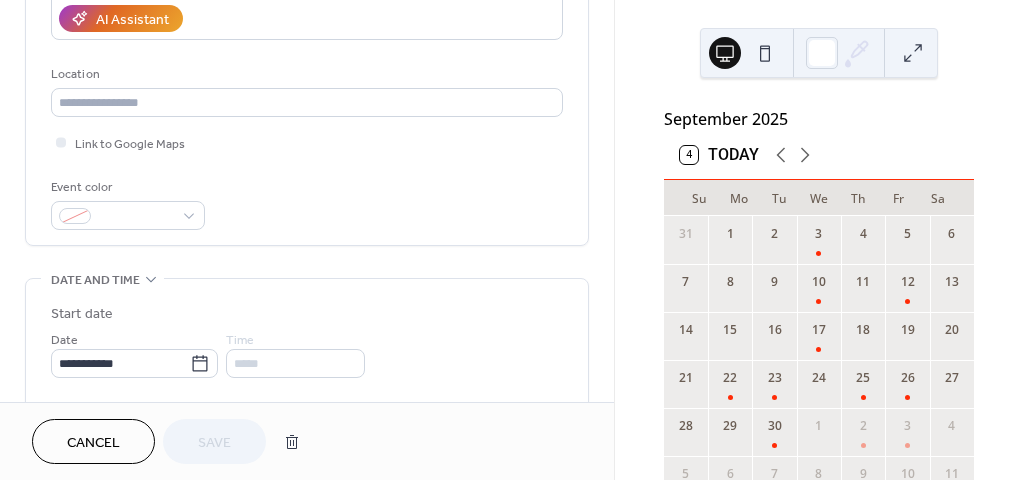 scroll, scrollTop: 400, scrollLeft: 0, axis: vertical 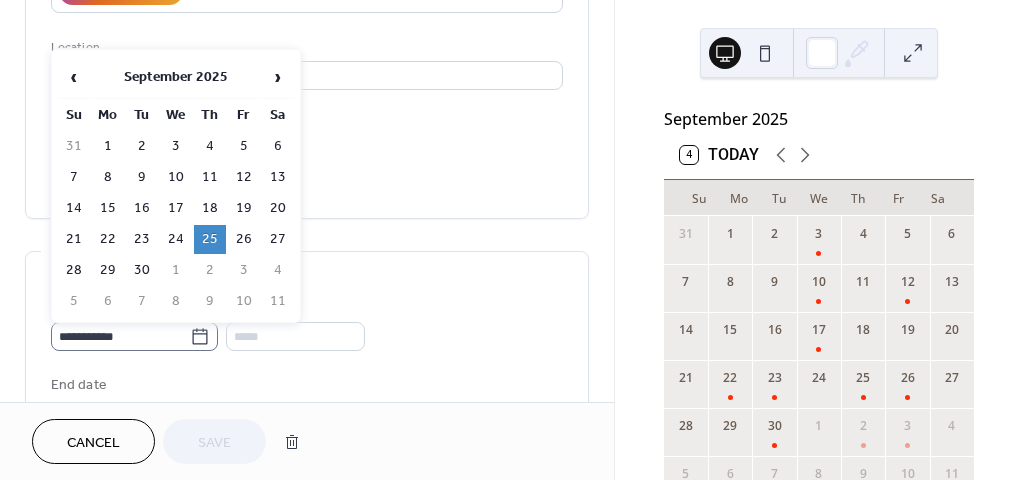 click 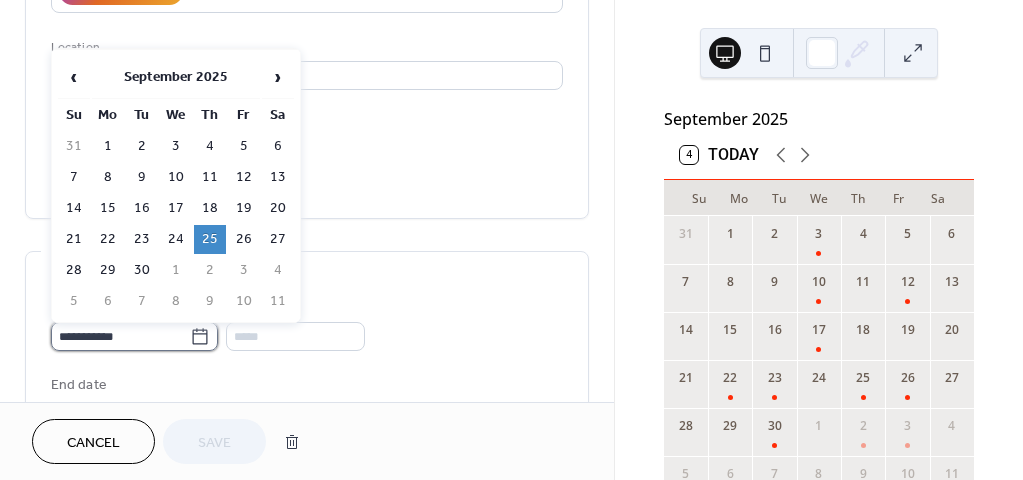 click on "**********" at bounding box center [120, 336] 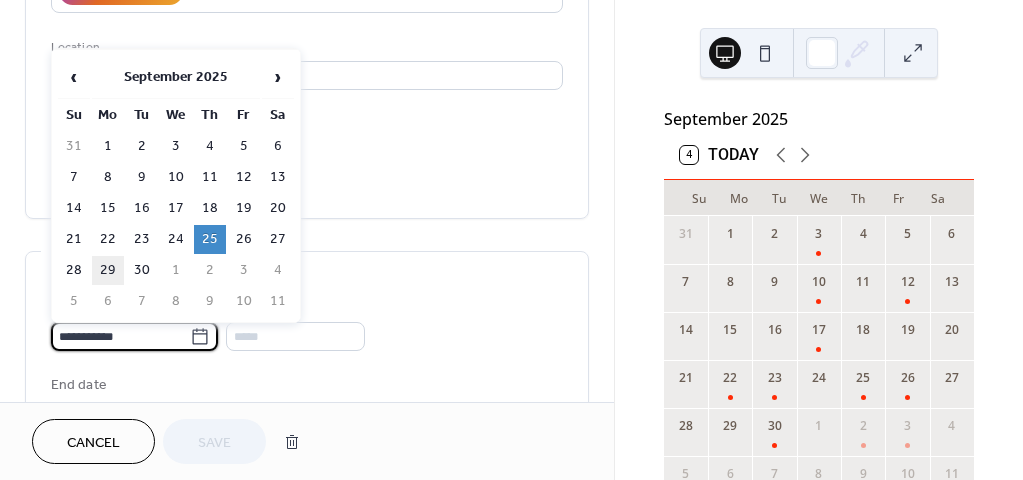 click on "29" at bounding box center (108, 270) 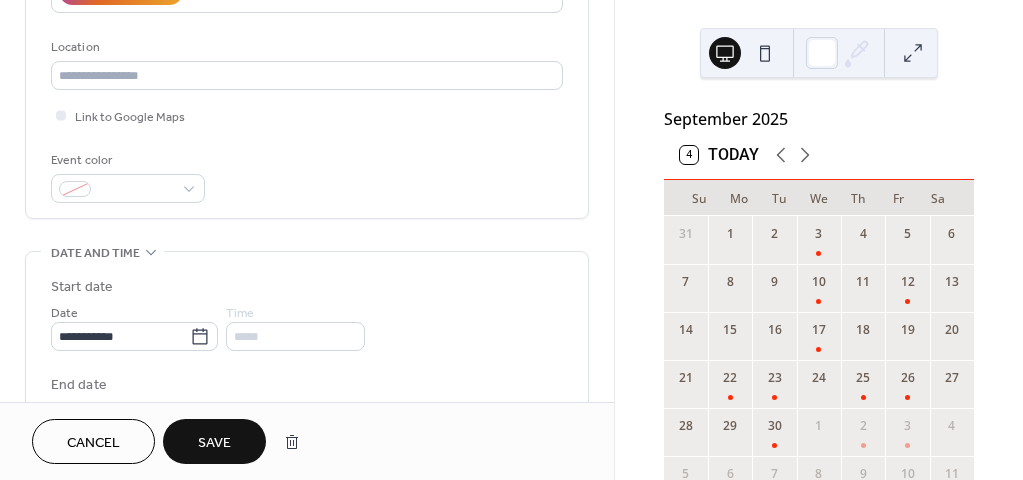 type on "**********" 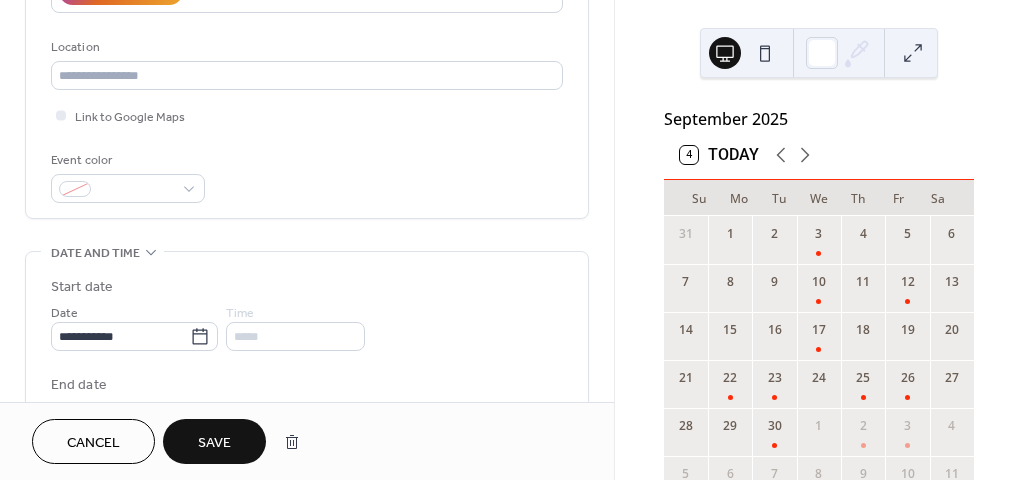 type on "**********" 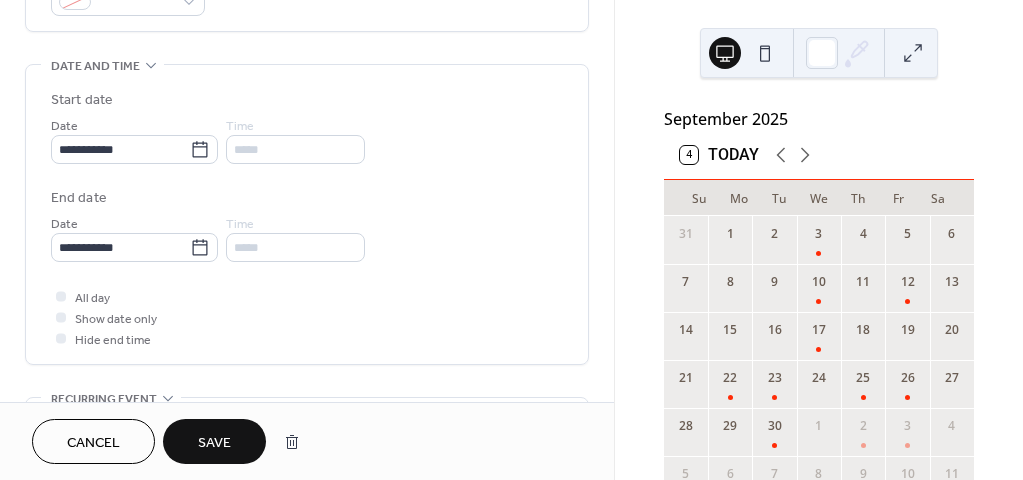 scroll, scrollTop: 600, scrollLeft: 0, axis: vertical 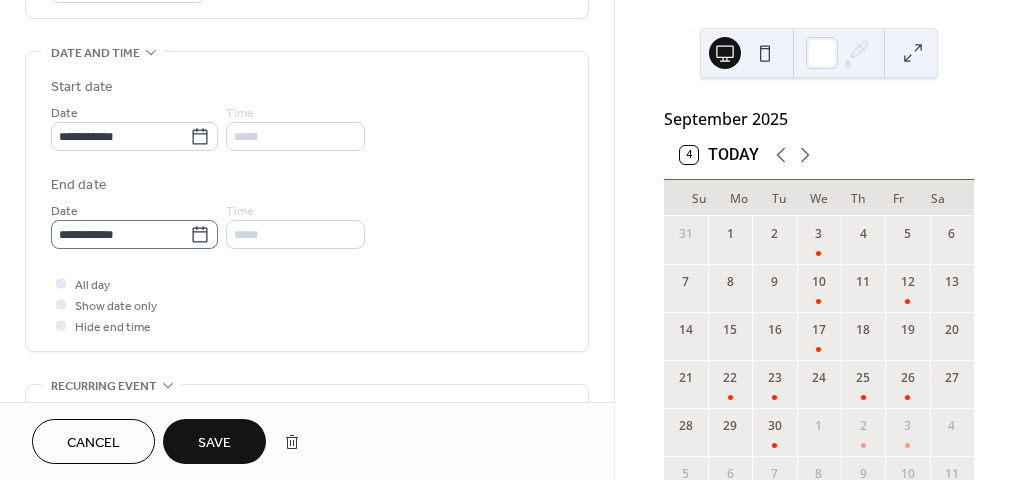 drag, startPoint x: 213, startPoint y: 234, endPoint x: 201, endPoint y: 242, distance: 14.422205 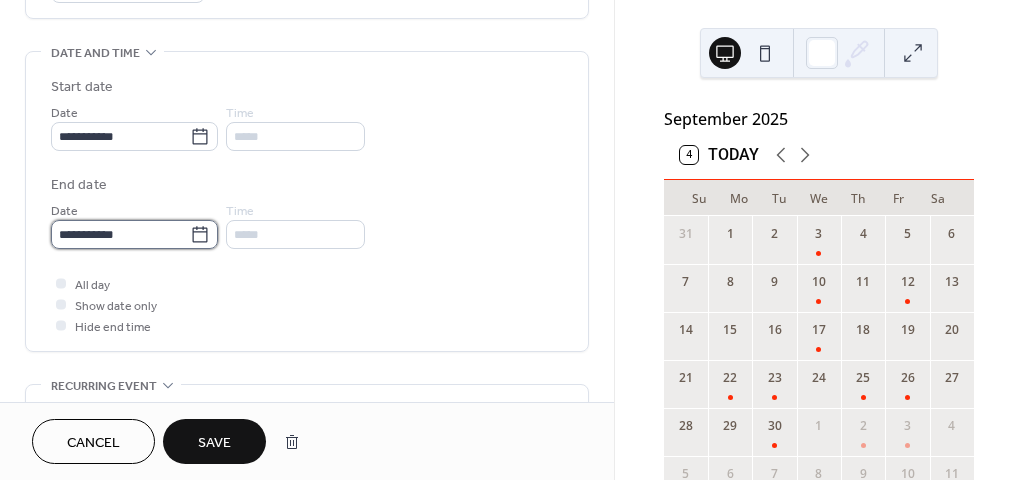 click on "**********" at bounding box center (120, 234) 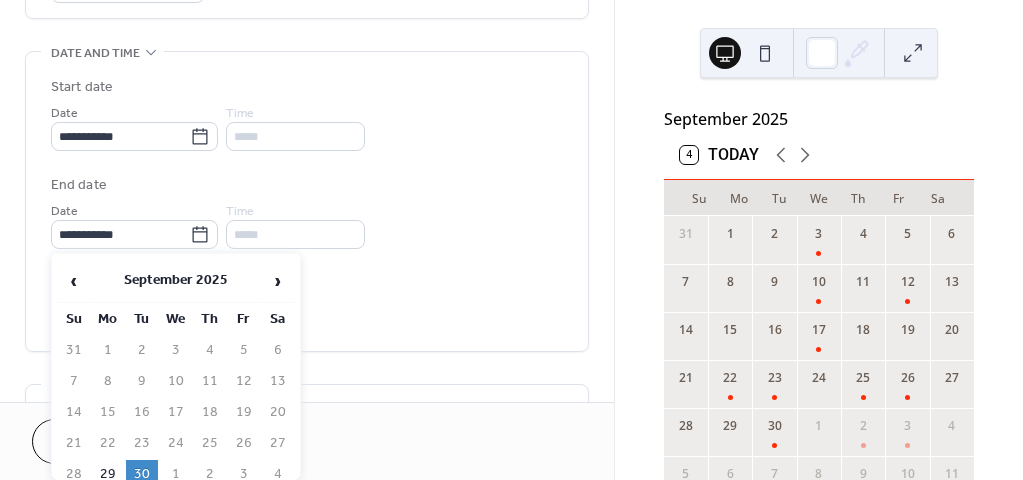 click on "30" at bounding box center (142, 474) 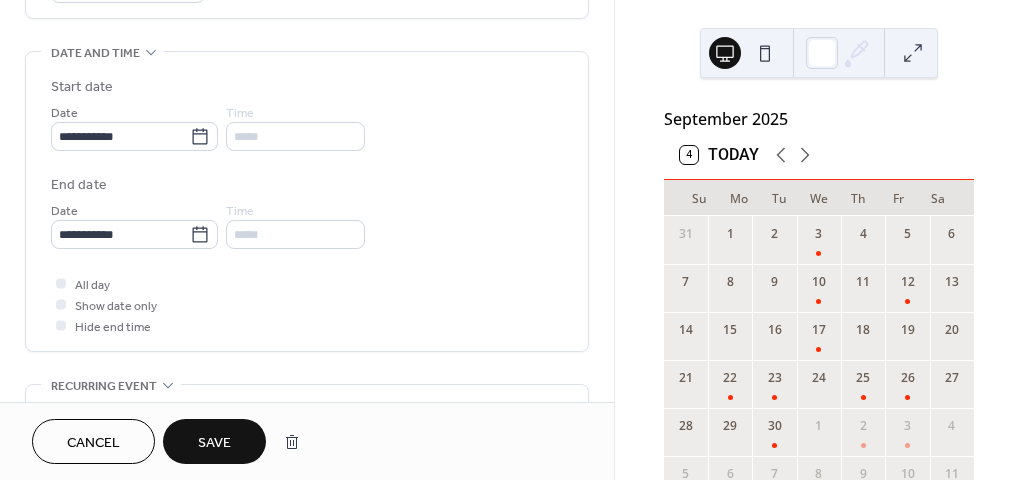 click on "Cancel Save" at bounding box center [307, 441] 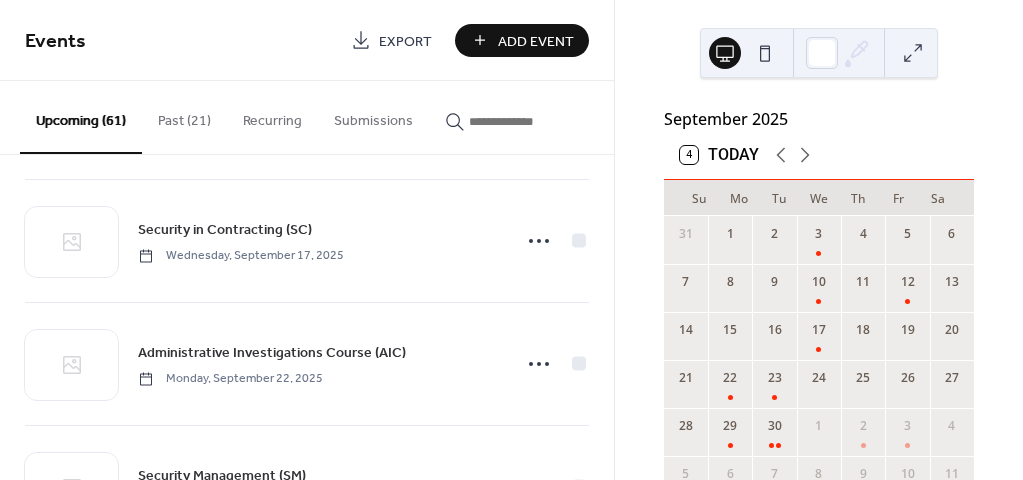 scroll, scrollTop: 400, scrollLeft: 0, axis: vertical 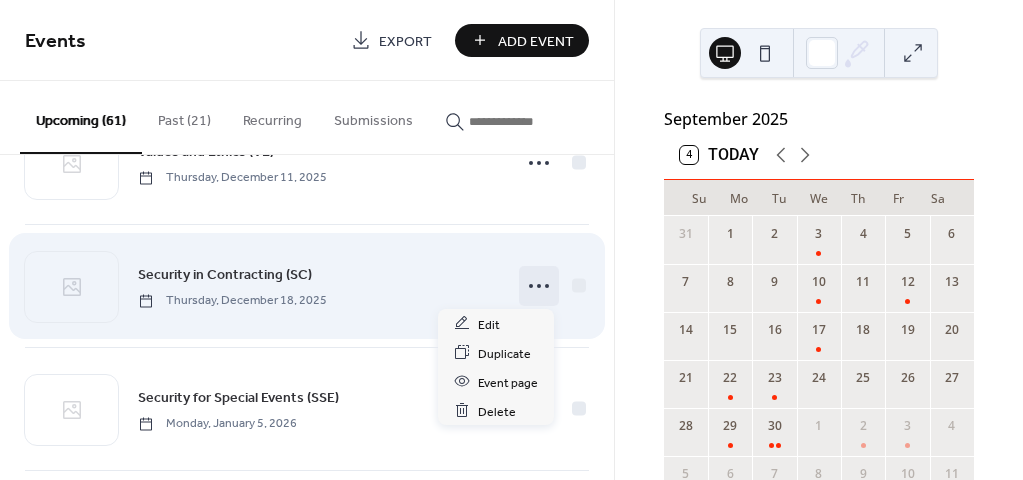 click 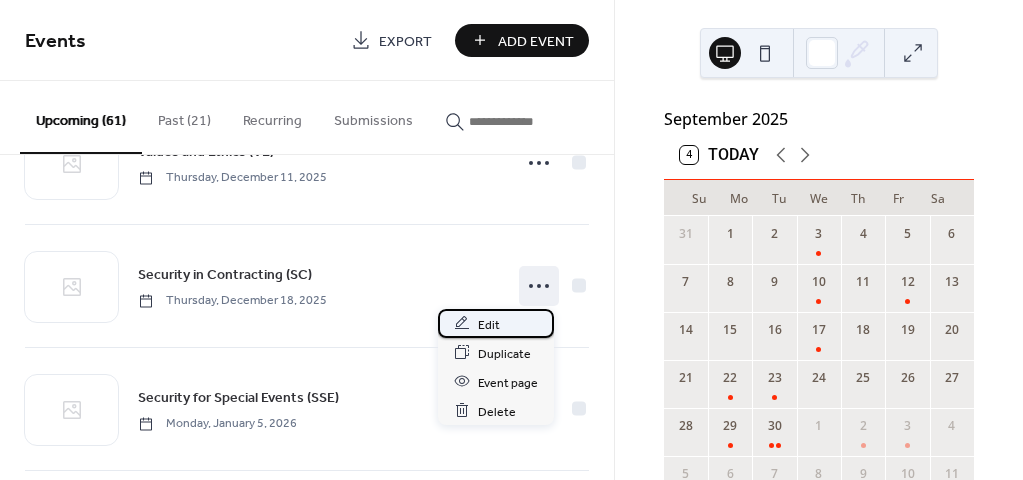 click on "Edit" at bounding box center (489, 324) 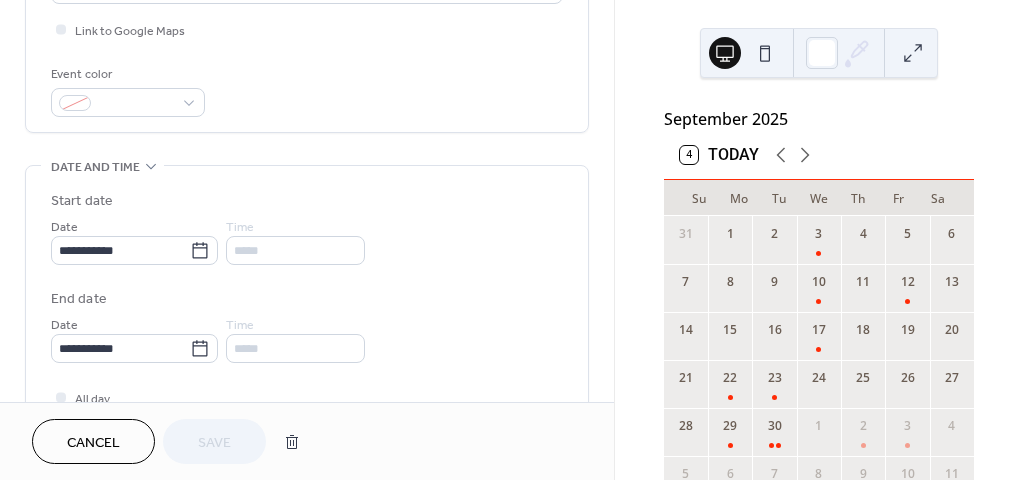 scroll, scrollTop: 500, scrollLeft: 0, axis: vertical 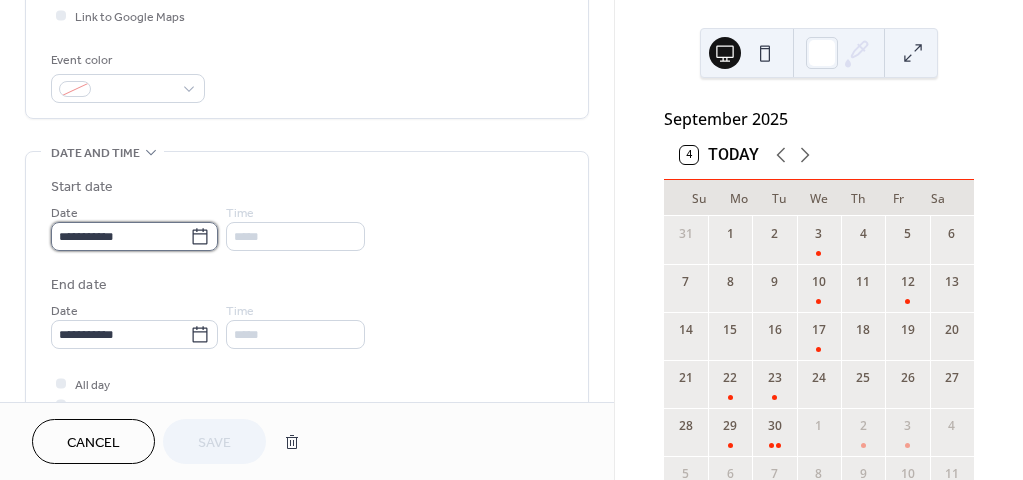 click on "**********" at bounding box center (120, 236) 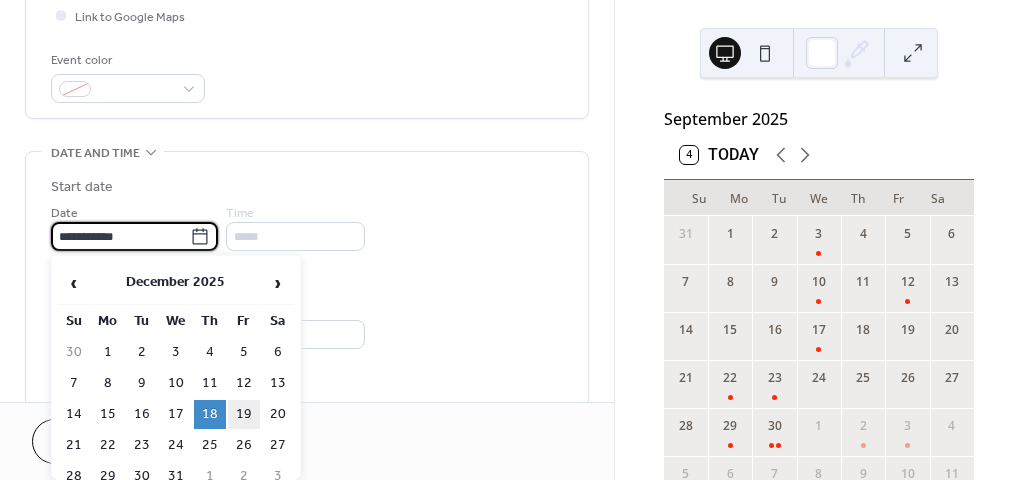 click on "19" at bounding box center [244, 414] 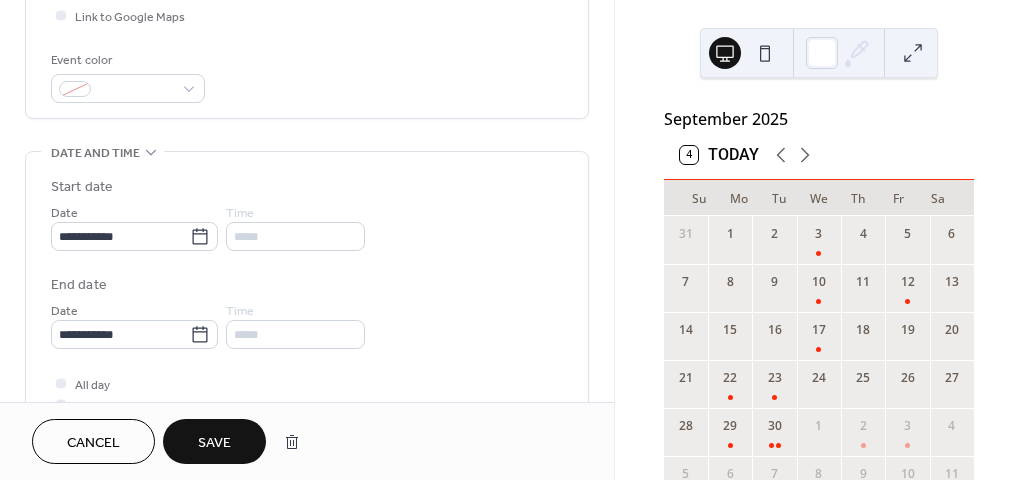 type on "**********" 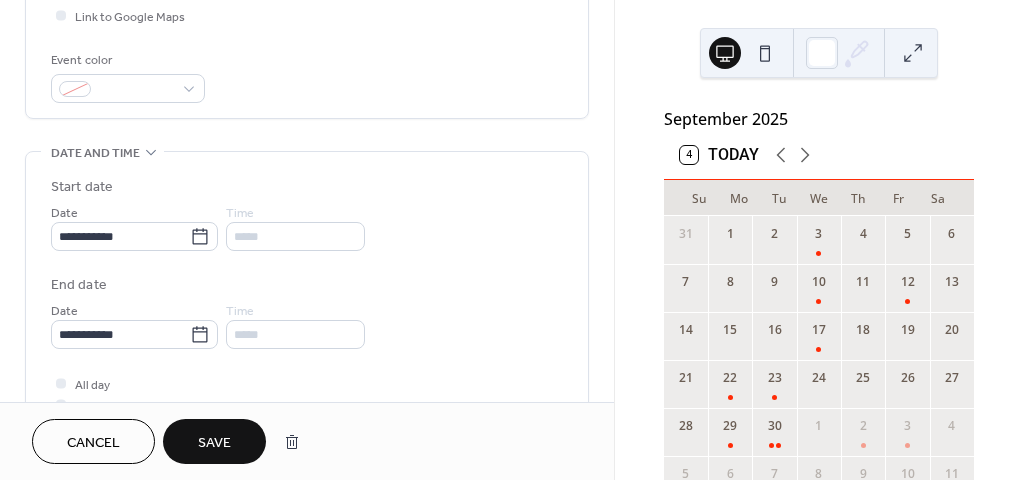 type on "**********" 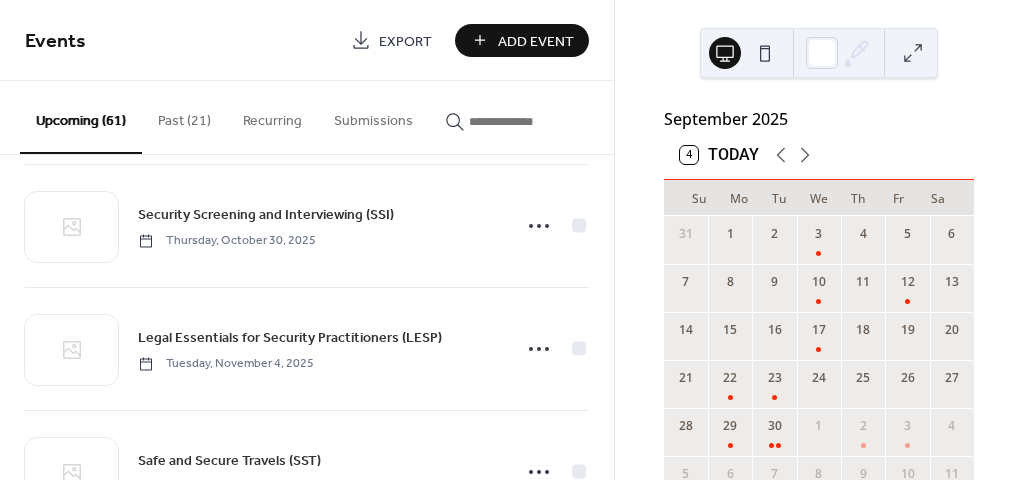 scroll, scrollTop: 1346, scrollLeft: 0, axis: vertical 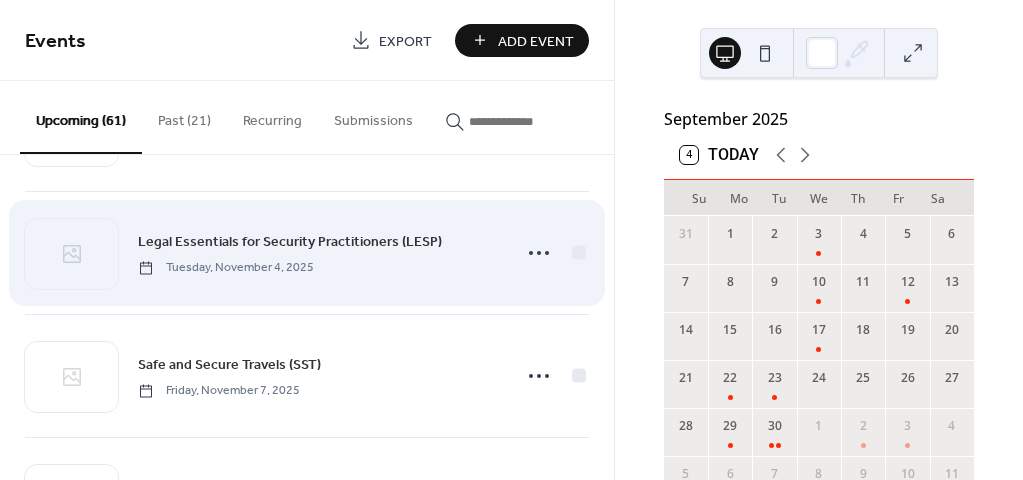 click on "Legal Essentials for Security Practitioners (LESP)" at bounding box center [290, 242] 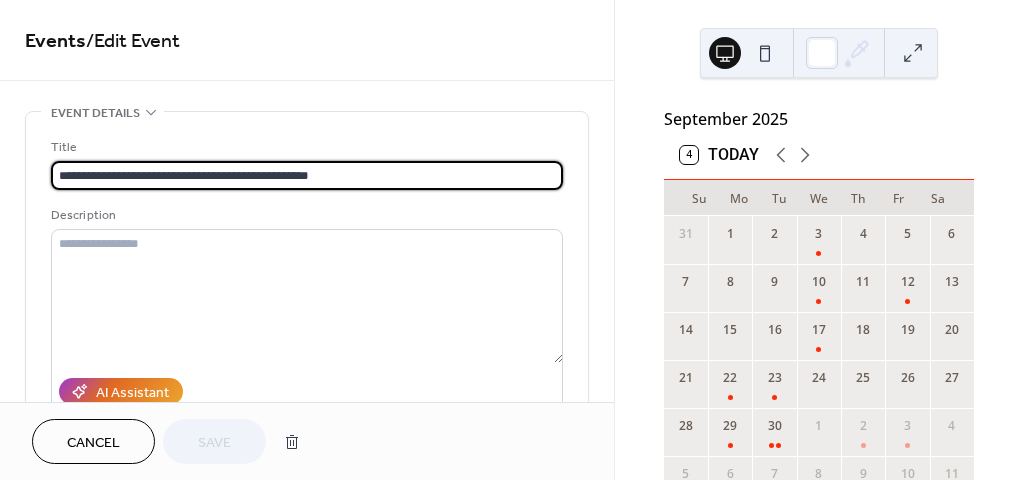 scroll, scrollTop: 0, scrollLeft: 0, axis: both 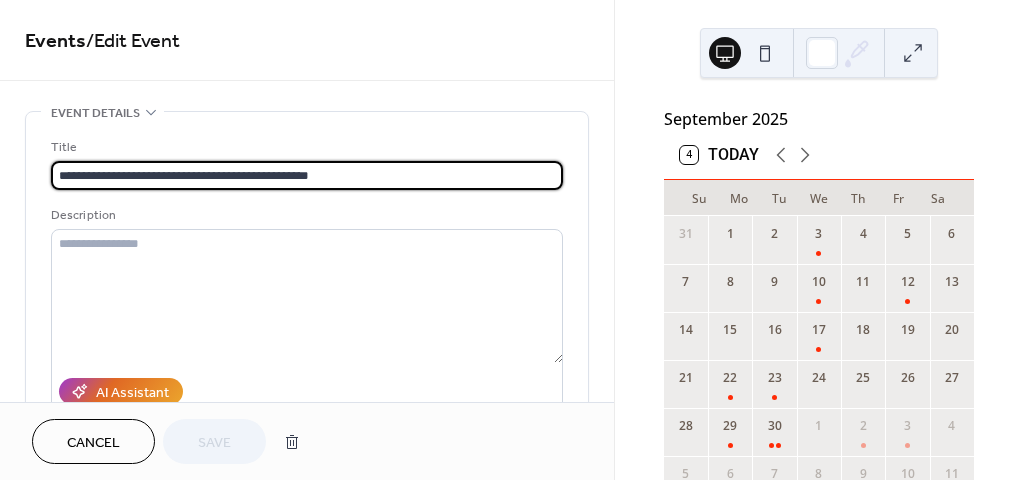 drag, startPoint x: 330, startPoint y: 173, endPoint x: 61, endPoint y: 170, distance: 269.01672 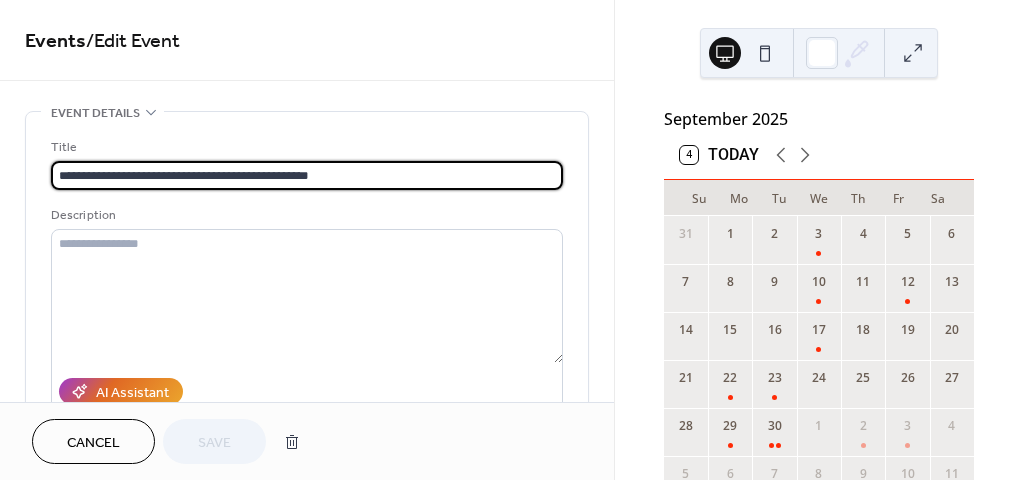 click on "**********" at bounding box center (304, 175) 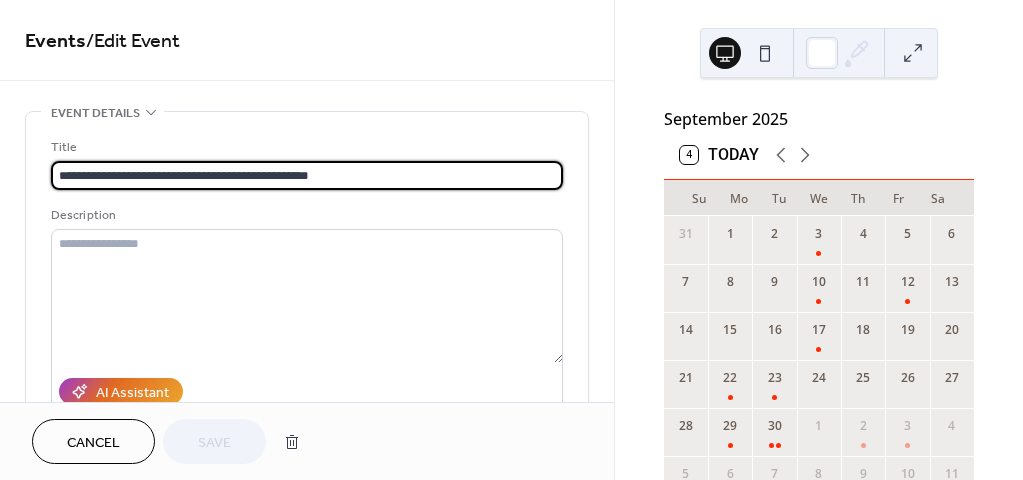click on "Cancel" at bounding box center [93, 441] 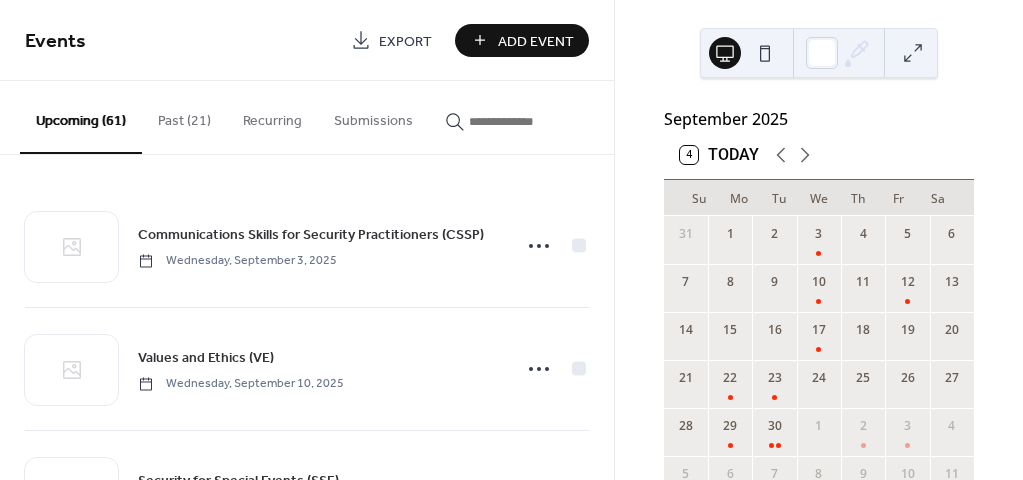 click on "Add Event" at bounding box center [536, 41] 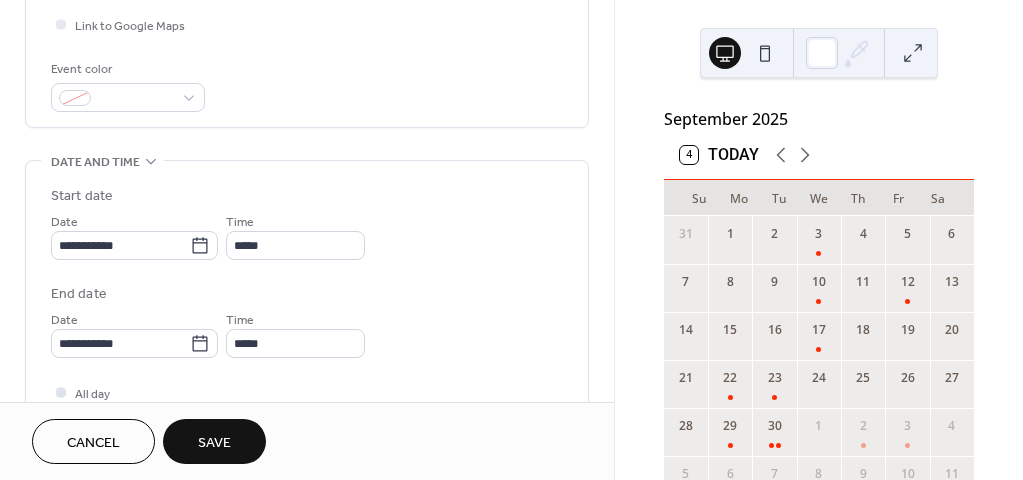scroll, scrollTop: 500, scrollLeft: 0, axis: vertical 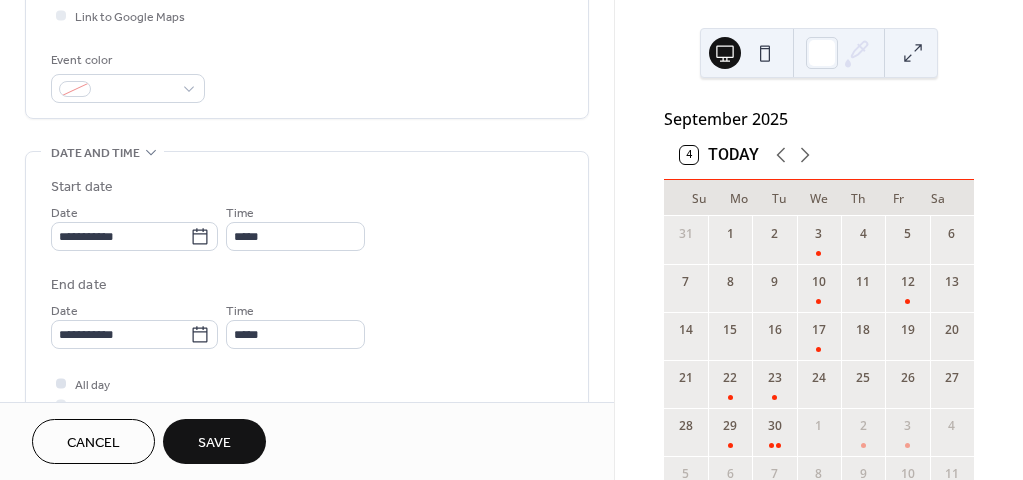 type on "**********" 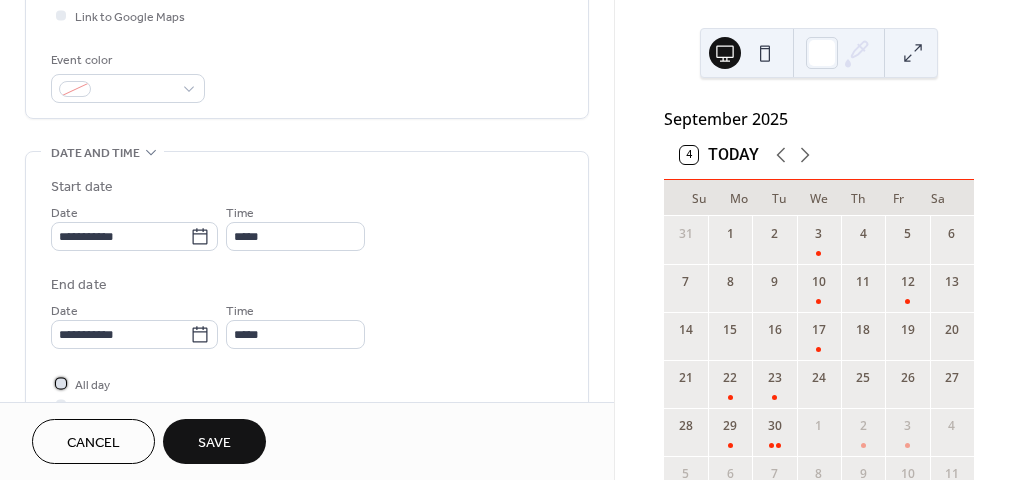 click at bounding box center [61, 383] 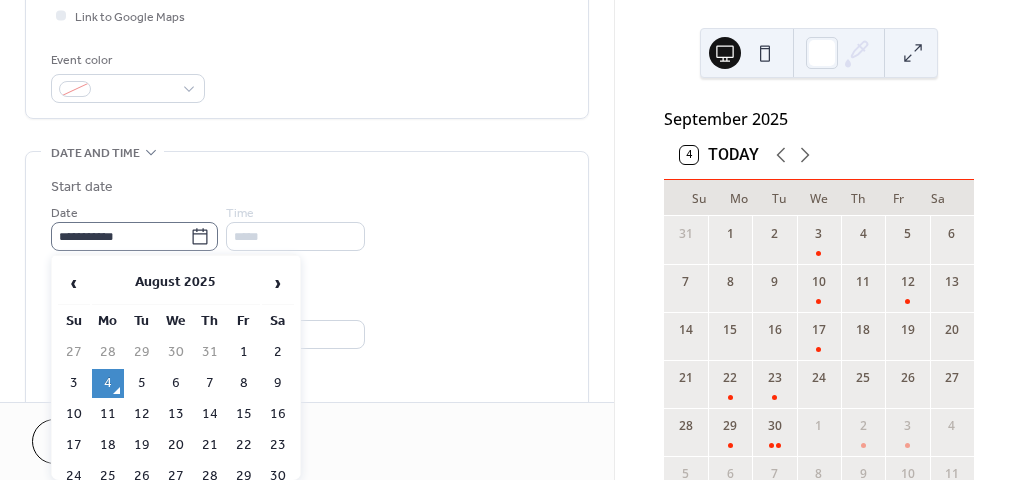 click 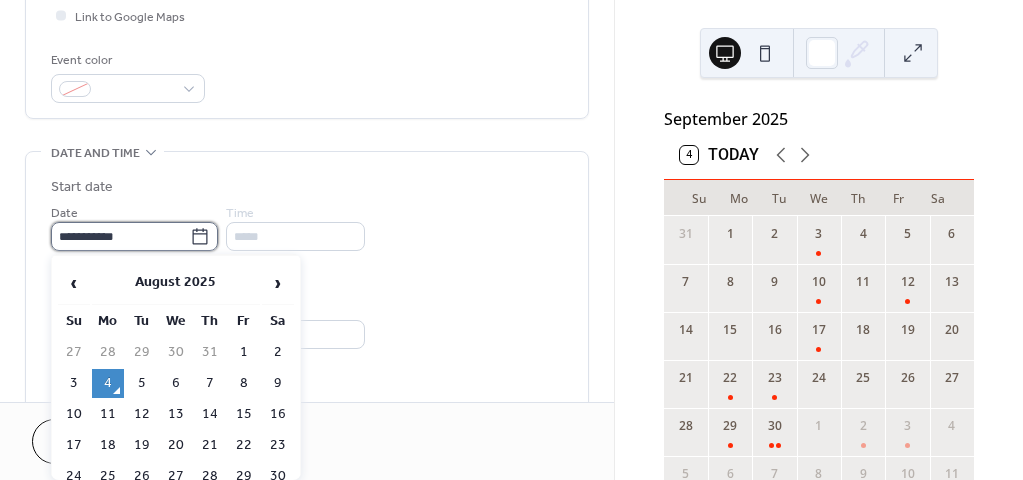 click on "**********" at bounding box center (120, 236) 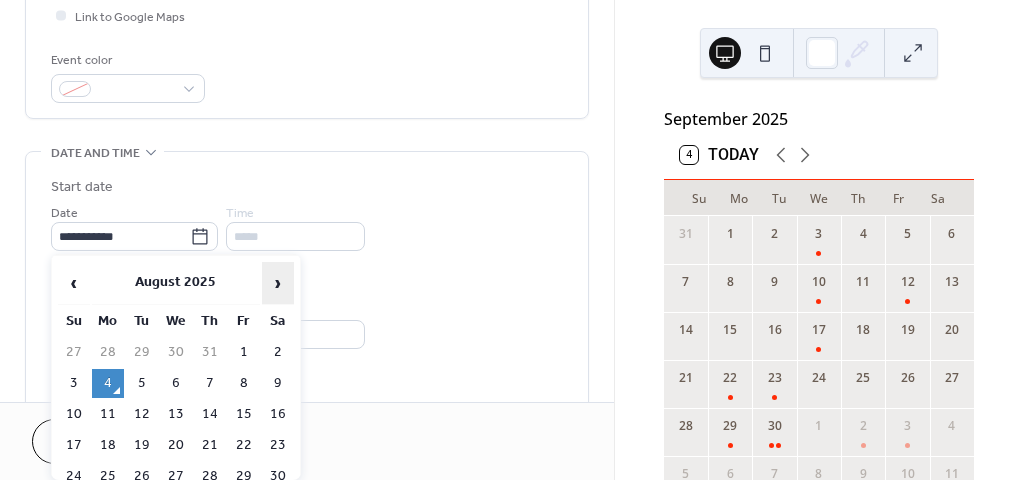 click on "›" at bounding box center [278, 283] 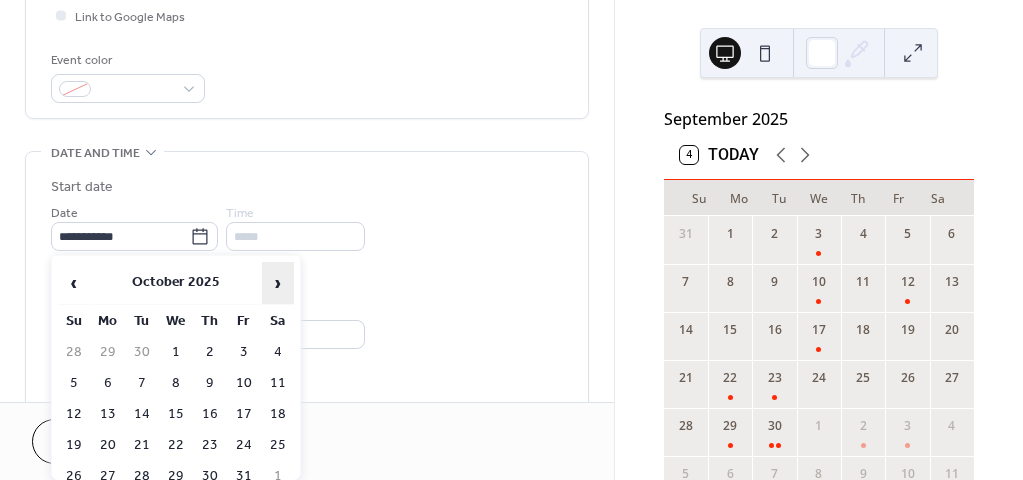click on "›" at bounding box center (278, 283) 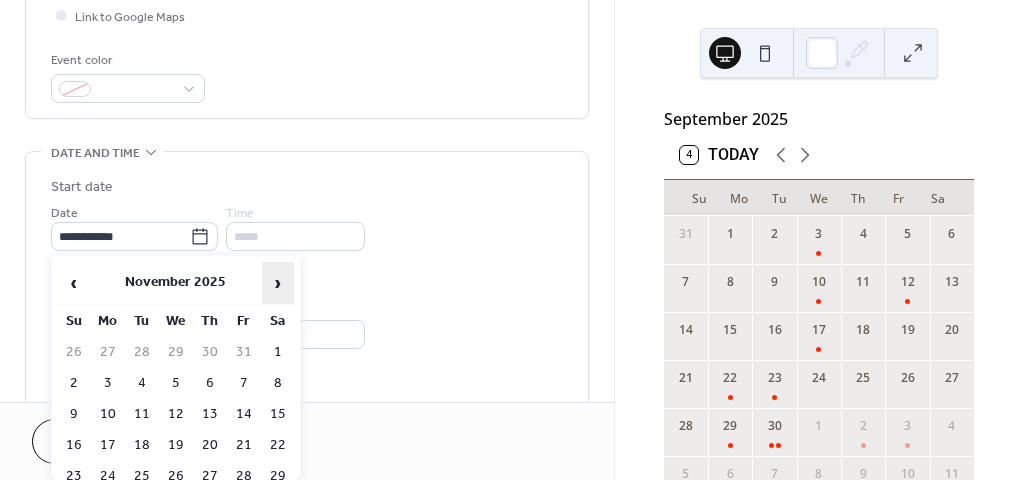 click on "›" at bounding box center [278, 283] 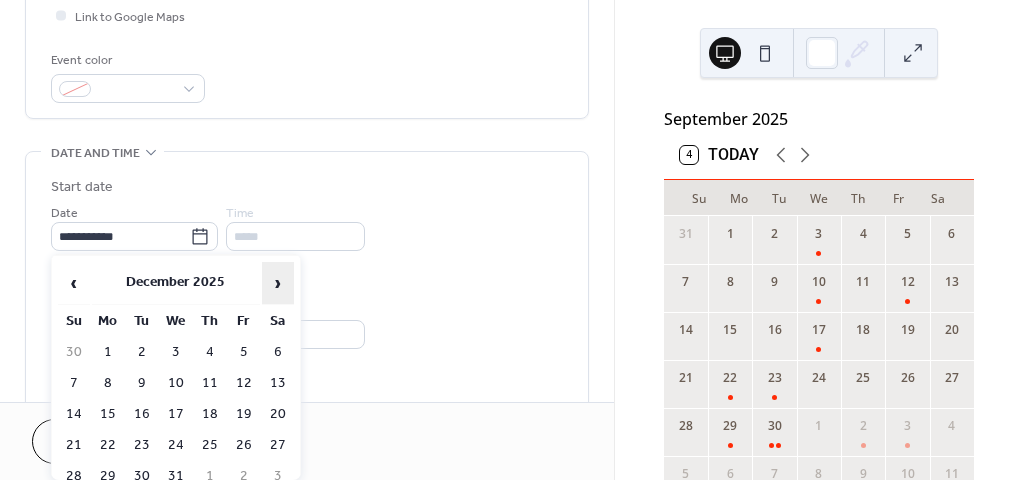 click on "›" at bounding box center (278, 283) 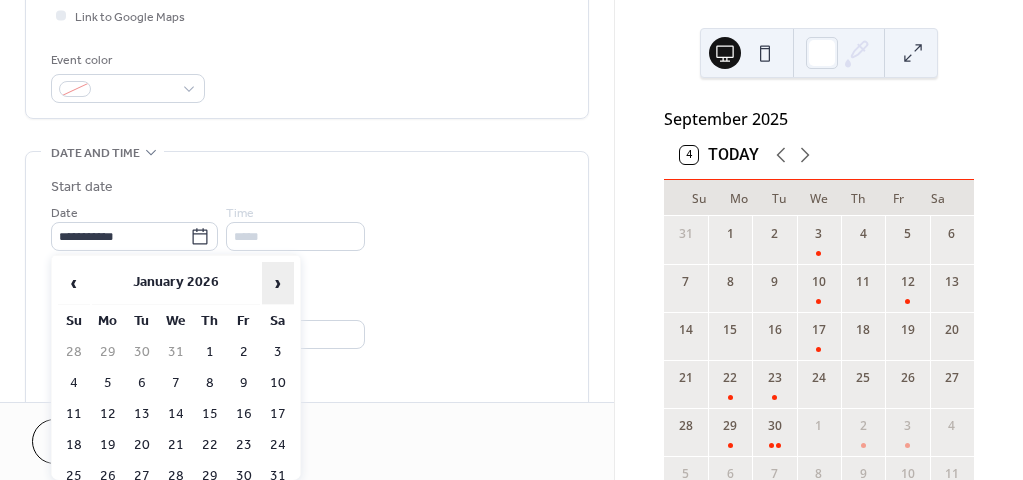 click on "›" at bounding box center [278, 283] 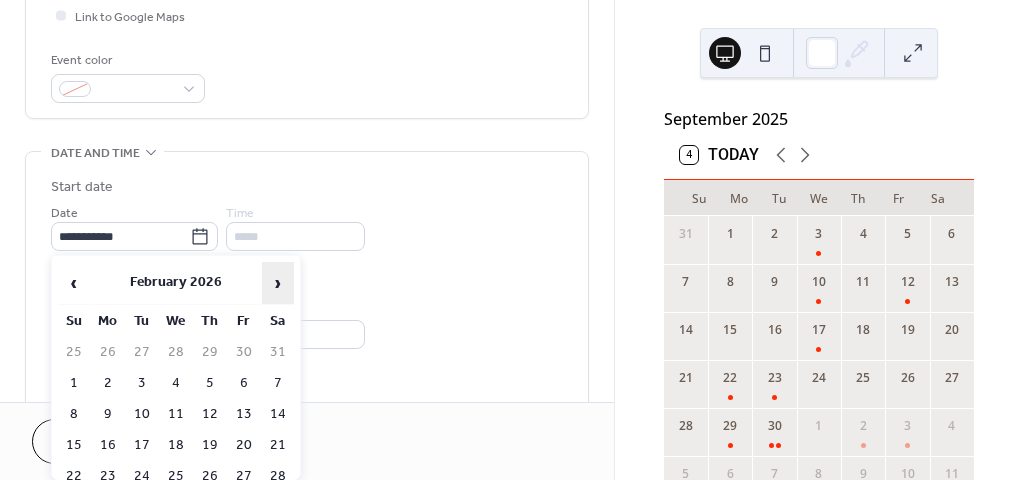 click on "›" at bounding box center (278, 283) 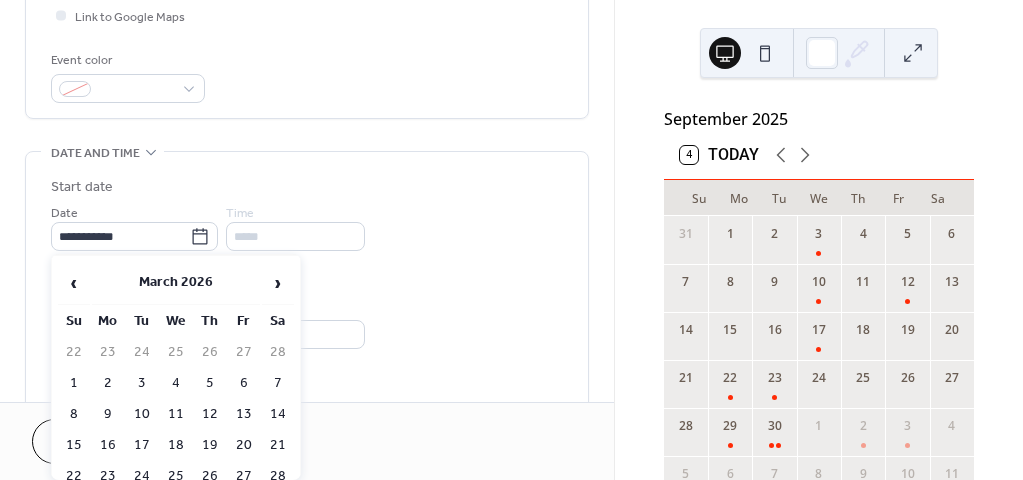 click on "11" at bounding box center (176, 414) 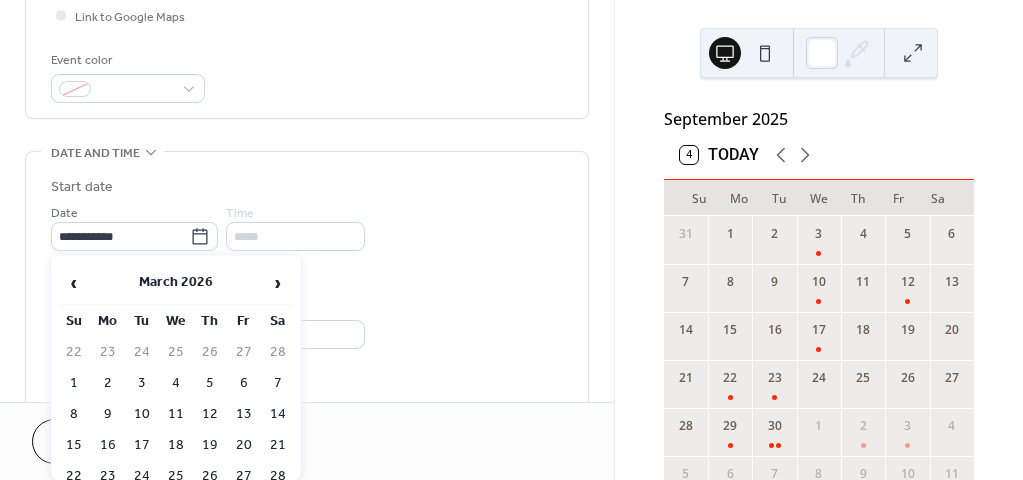 type on "**********" 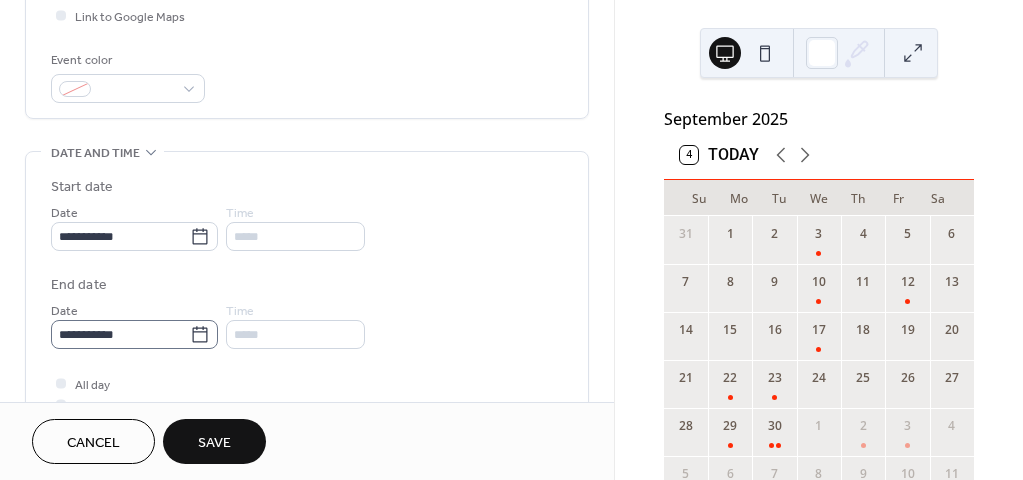 click 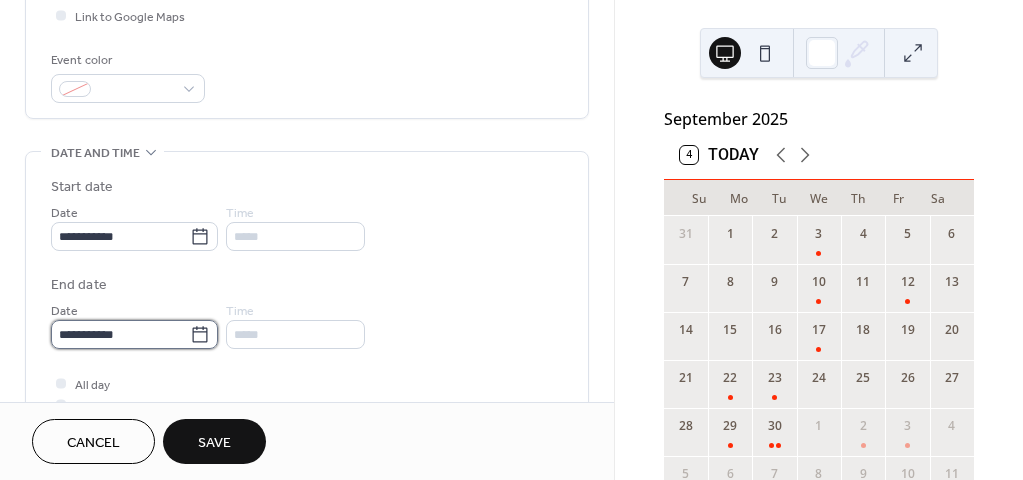 click on "**********" at bounding box center (120, 334) 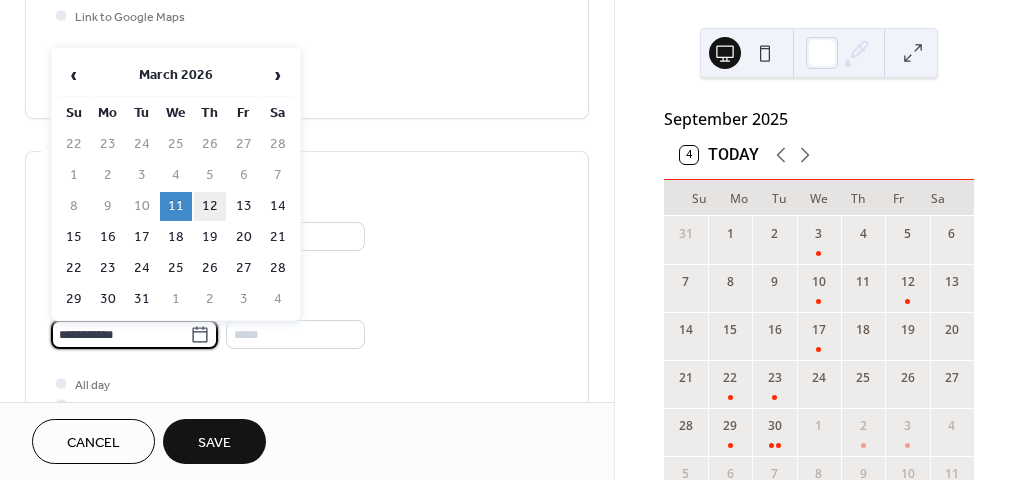 click on "12" at bounding box center (210, 206) 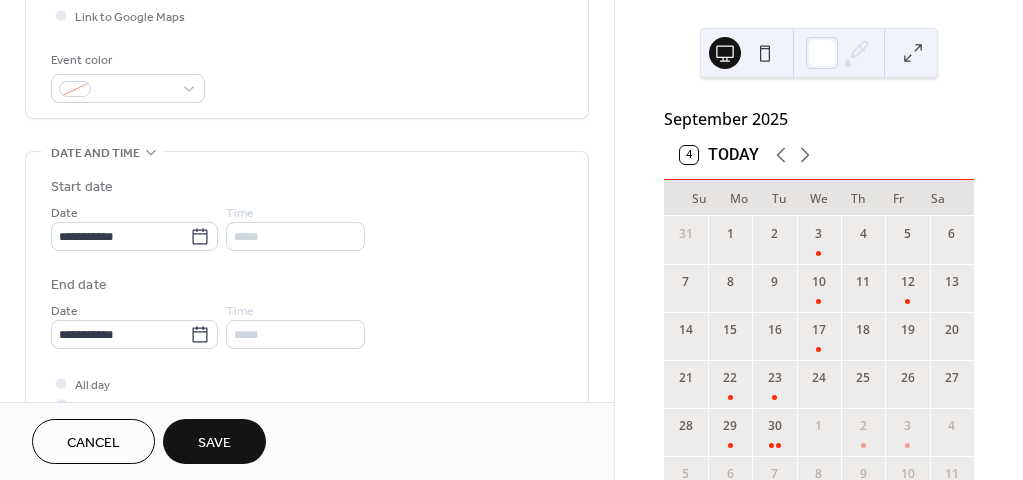 click on "Save" at bounding box center [214, 443] 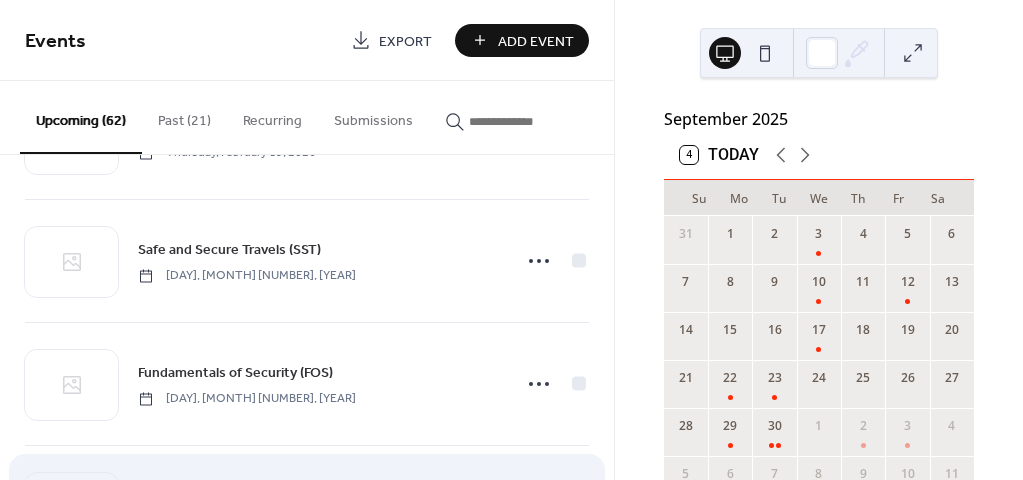 scroll, scrollTop: 3346, scrollLeft: 0, axis: vertical 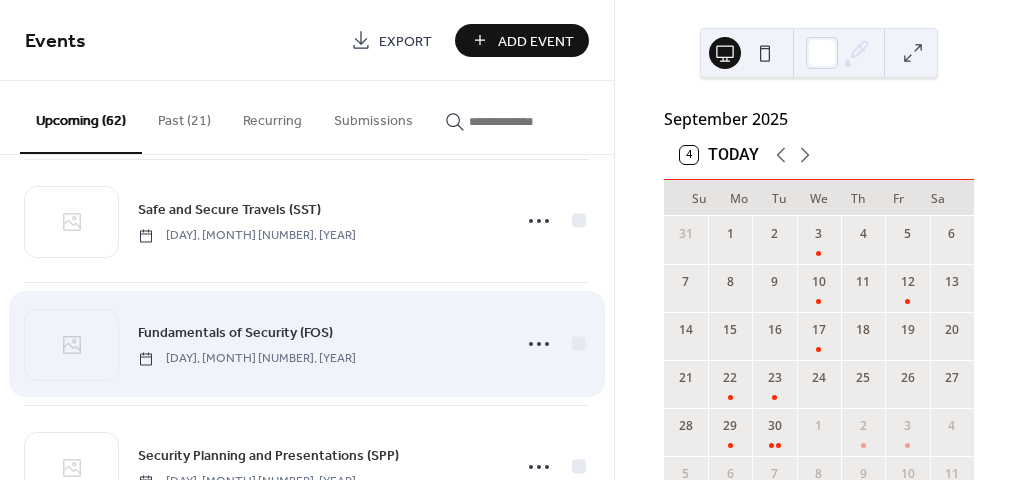click on "Fundamentals of Security (FOS)" at bounding box center [235, 333] 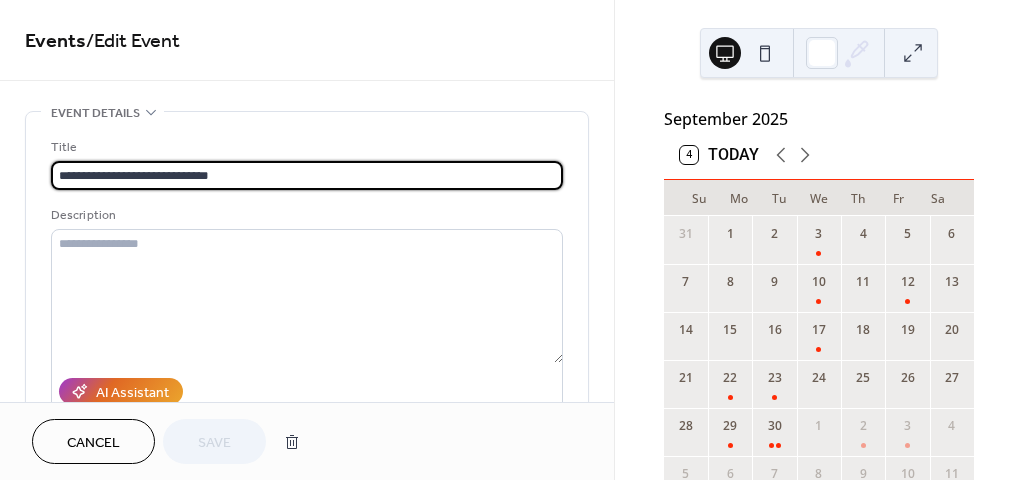 drag, startPoint x: 239, startPoint y: 176, endPoint x: 12, endPoint y: 175, distance: 227.0022 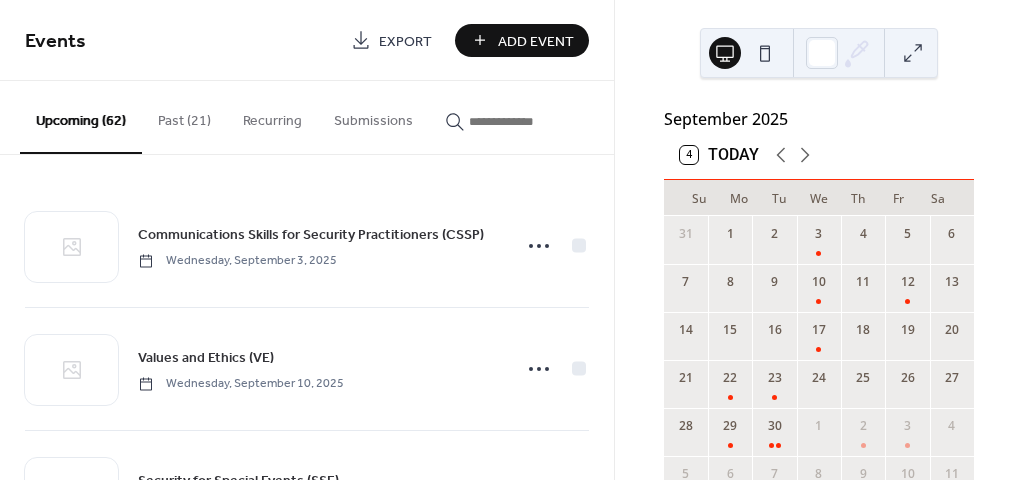 click on "Add Event" at bounding box center (522, 40) 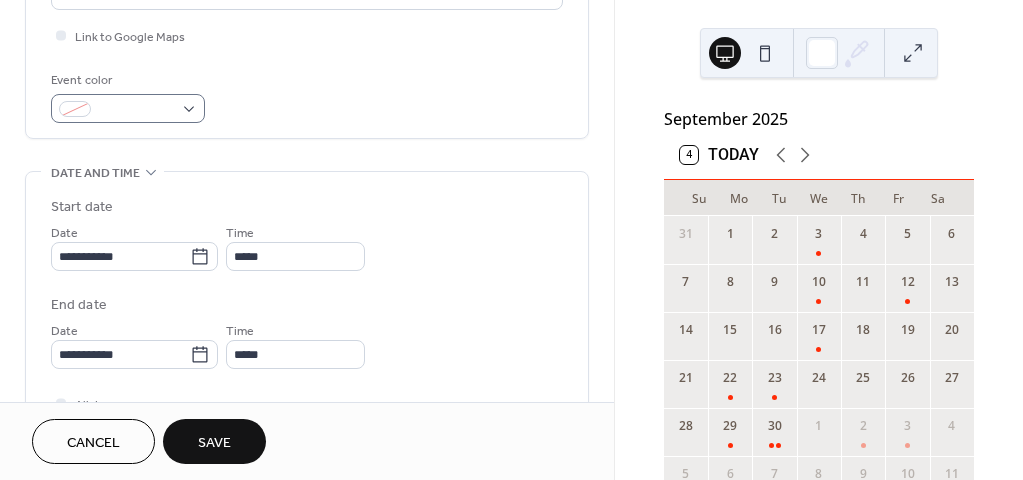 scroll, scrollTop: 500, scrollLeft: 0, axis: vertical 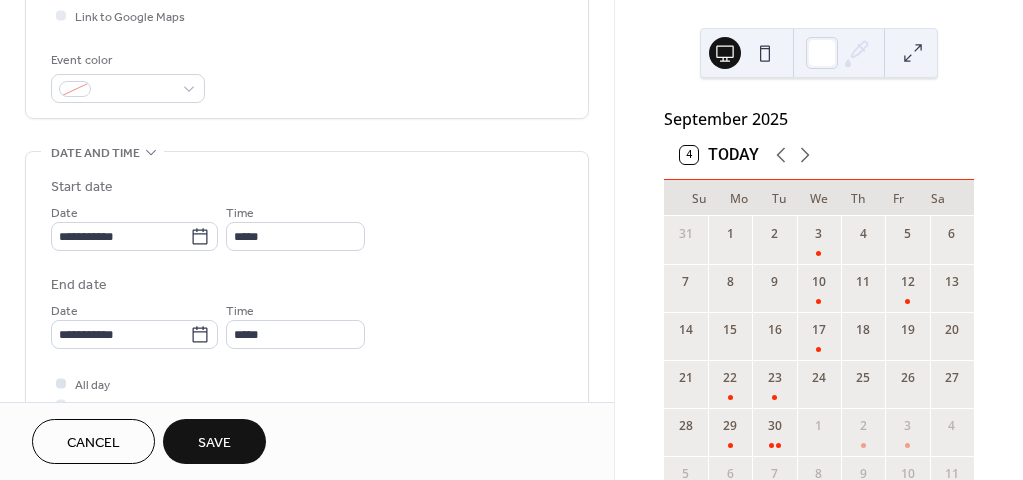 type on "**********" 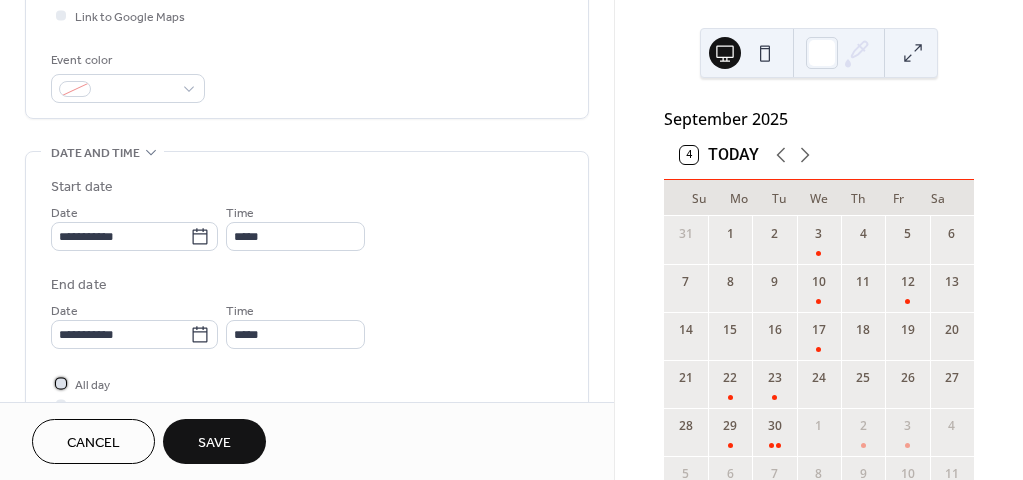 click at bounding box center (61, 383) 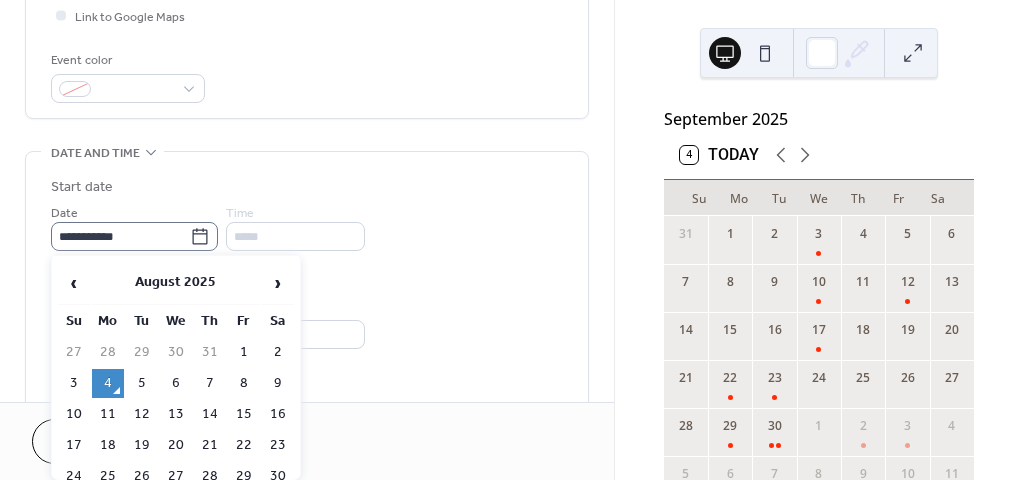 click 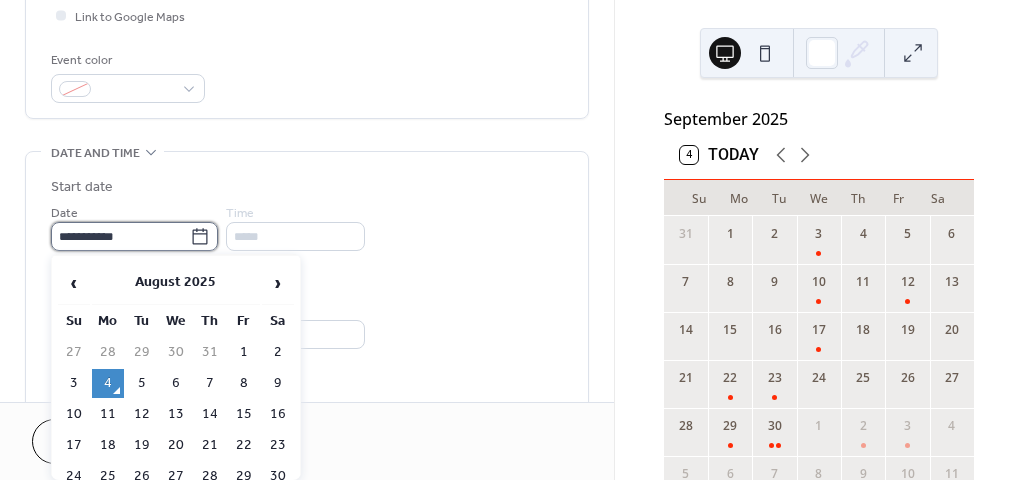 click on "**********" at bounding box center (120, 236) 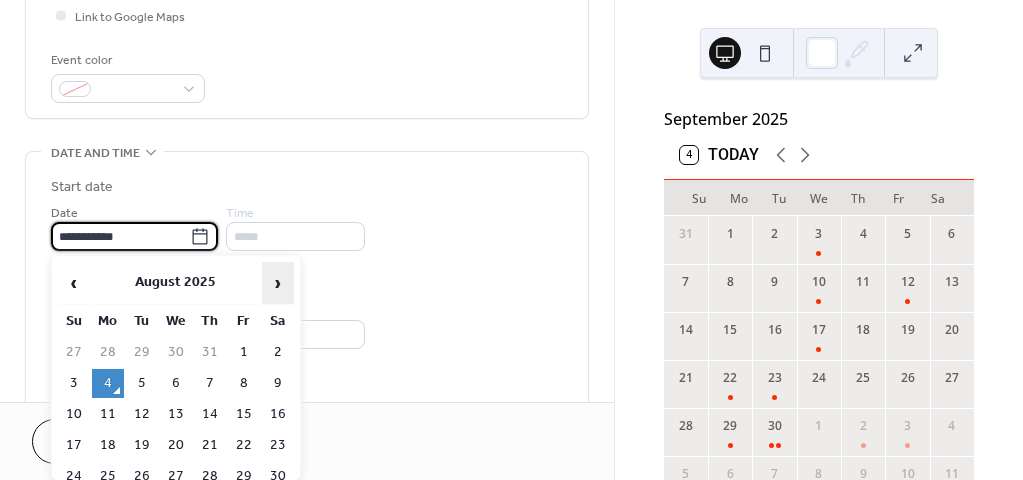 click on "›" at bounding box center [278, 283] 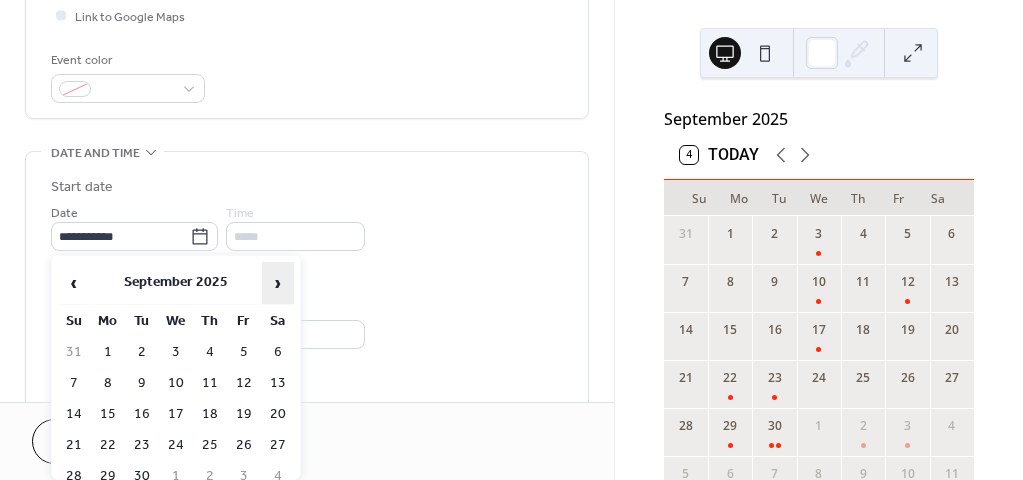 click on "›" at bounding box center [278, 283] 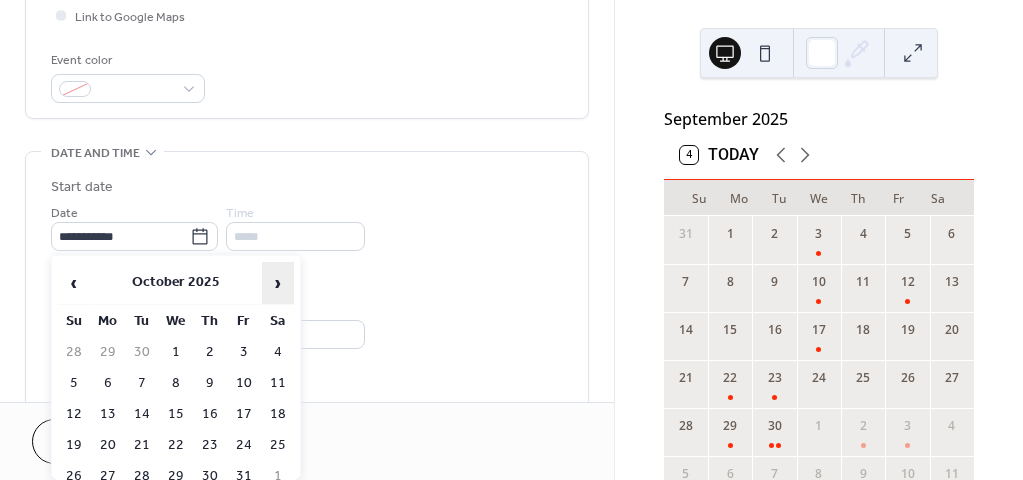 click on "›" at bounding box center (278, 283) 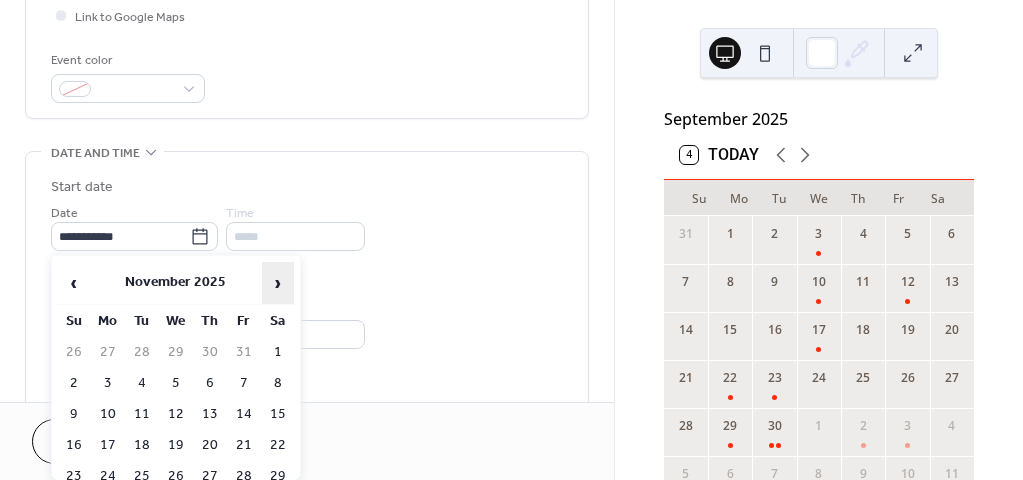 click on "›" at bounding box center (278, 283) 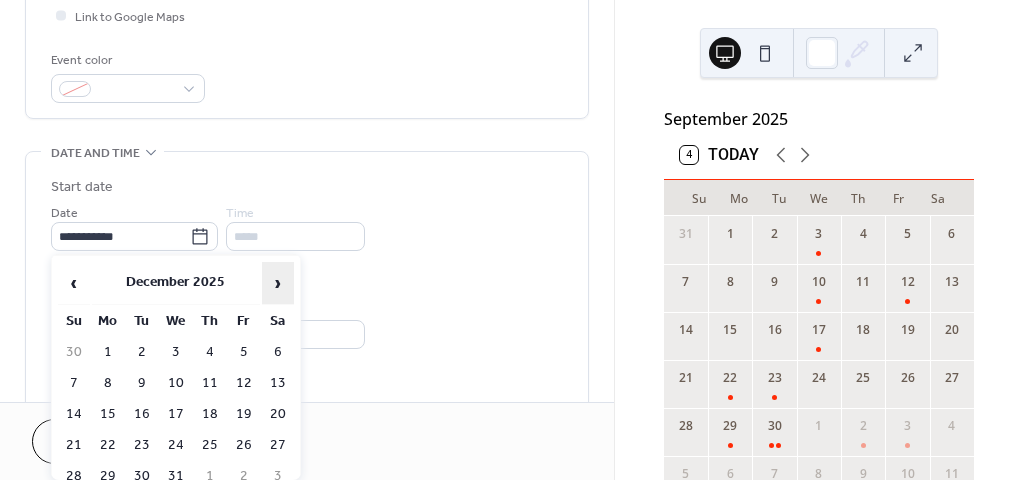 click on "›" at bounding box center [278, 283] 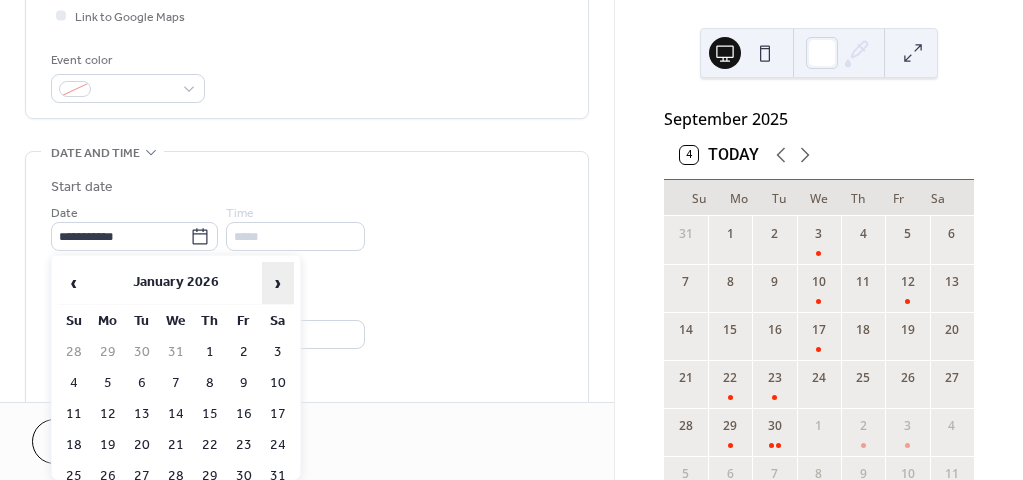 click on "›" at bounding box center [278, 283] 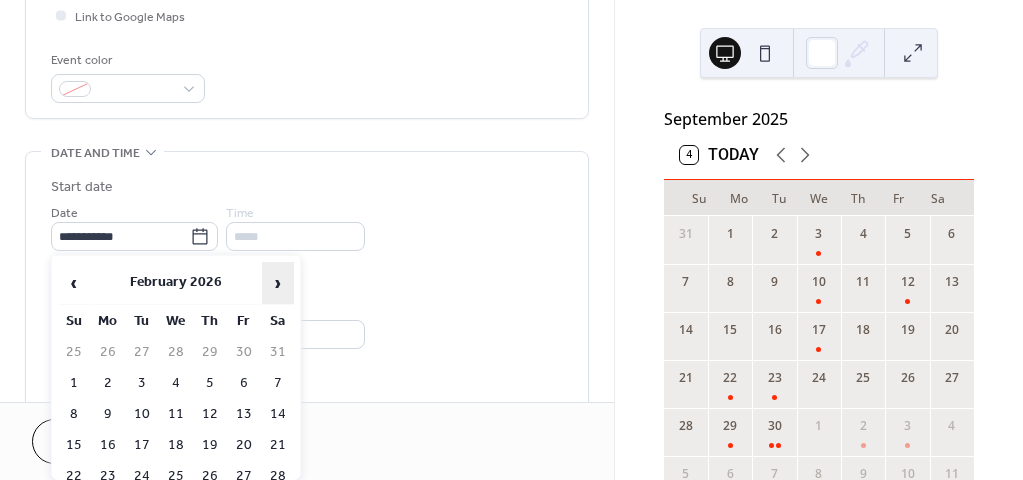 click on "›" at bounding box center [278, 283] 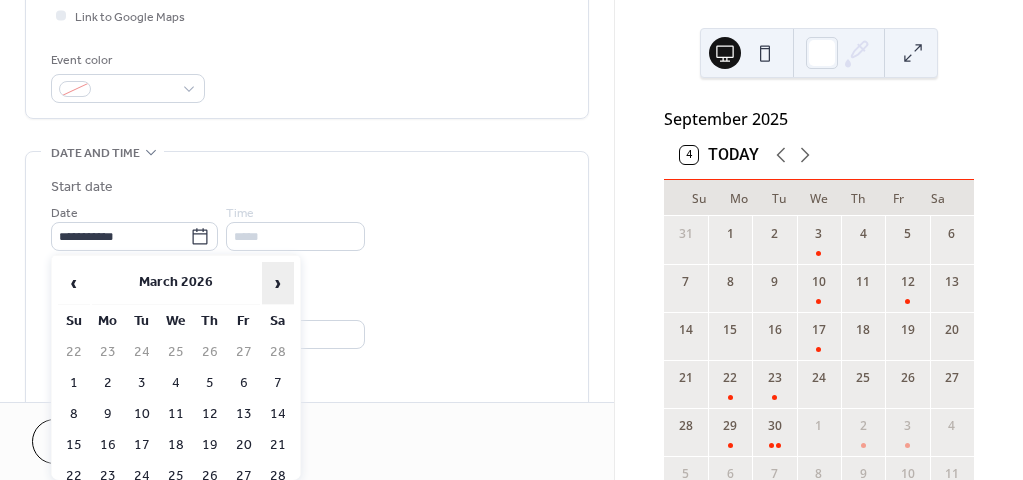 click on "›" at bounding box center [278, 283] 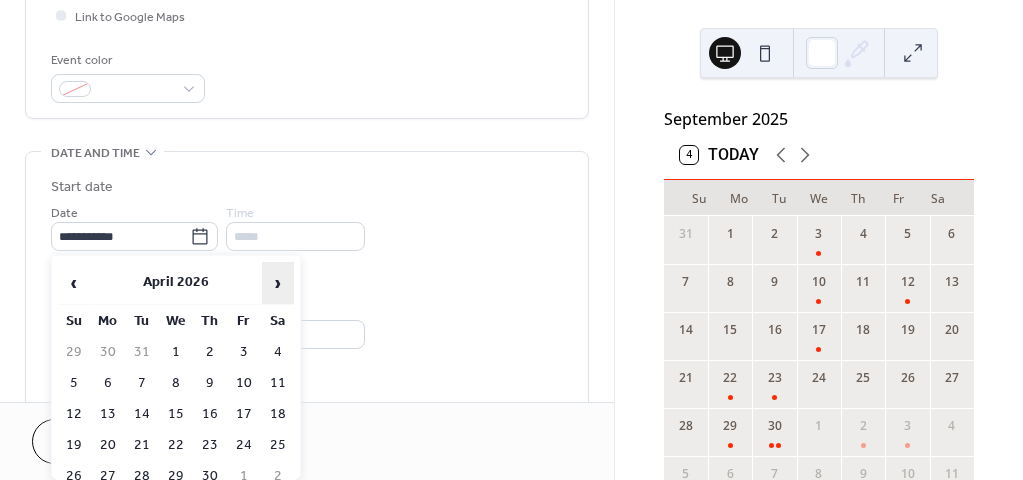 click on "›" at bounding box center (278, 283) 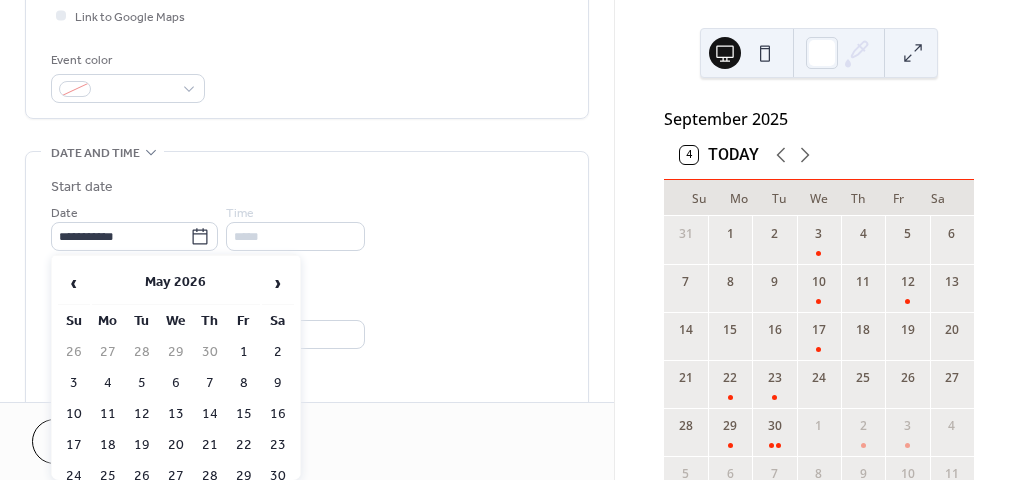 click on "28" at bounding box center (210, 476) 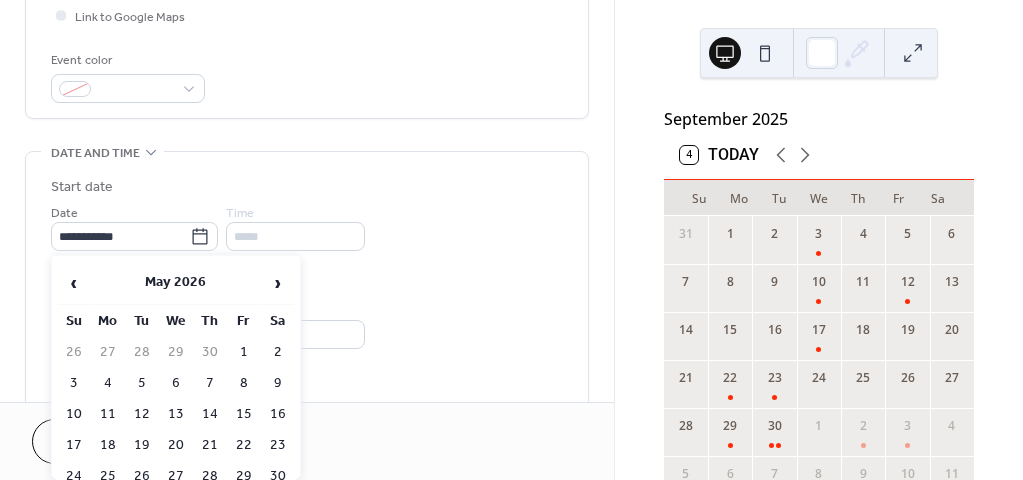 type on "**********" 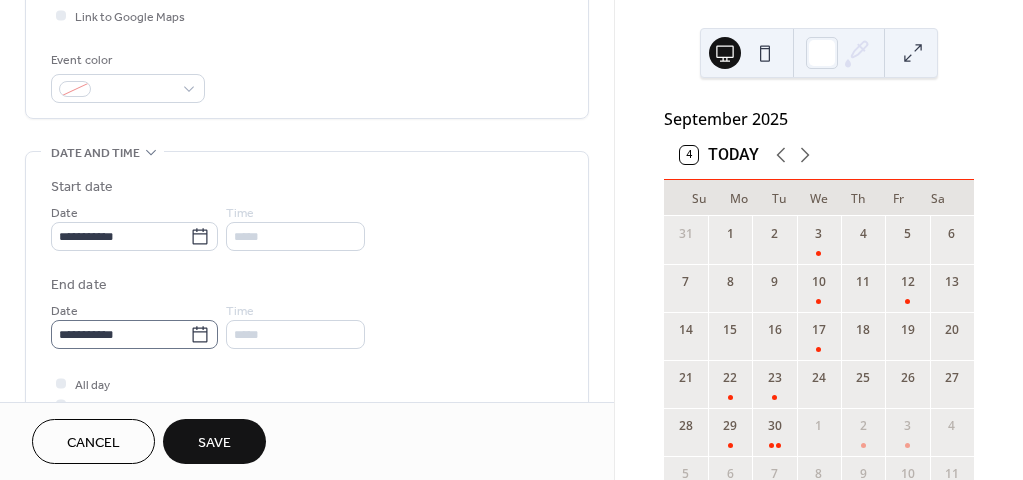 click 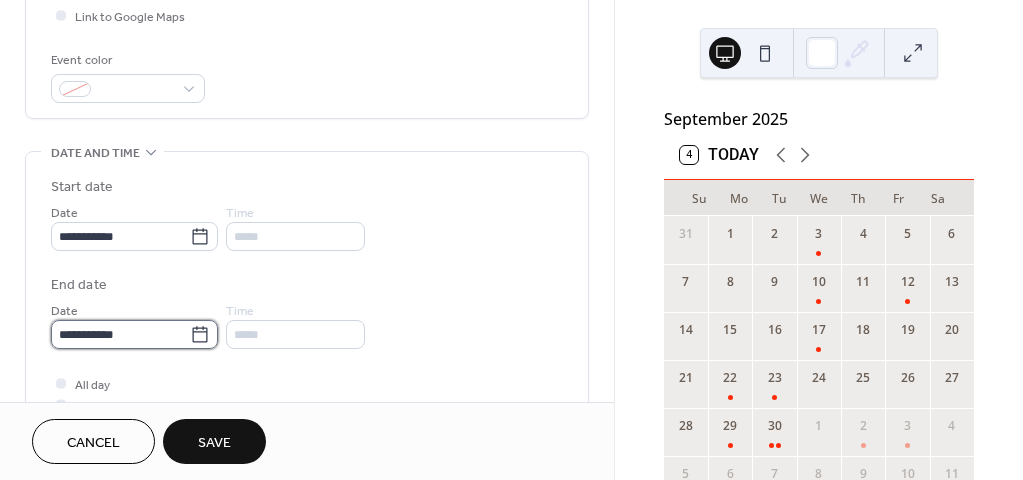click on "**********" at bounding box center [120, 334] 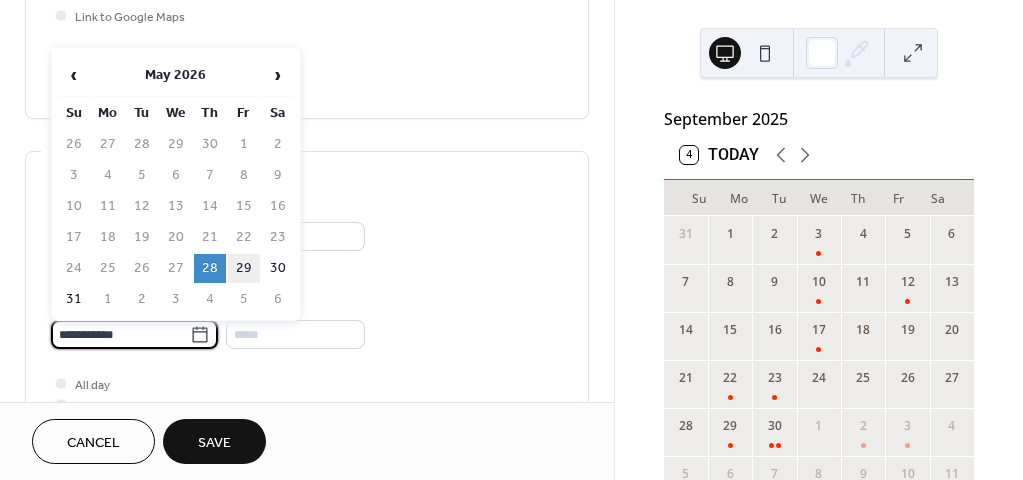 click on "29" at bounding box center [244, 268] 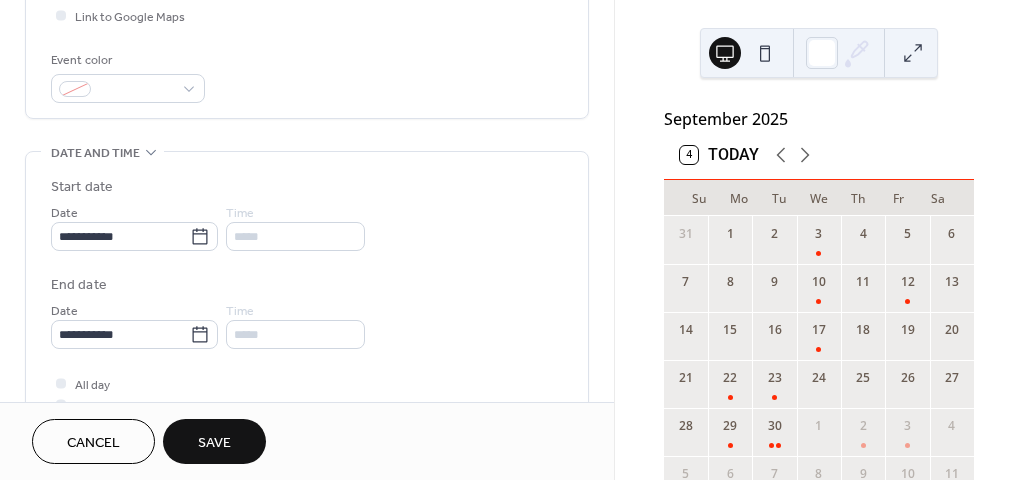 click on "Save" at bounding box center (214, 443) 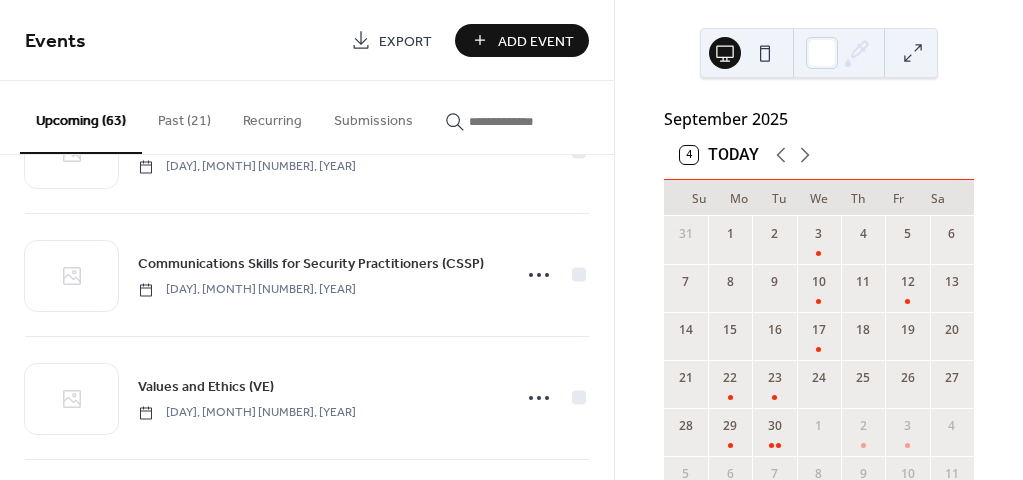 scroll, scrollTop: 4320, scrollLeft: 0, axis: vertical 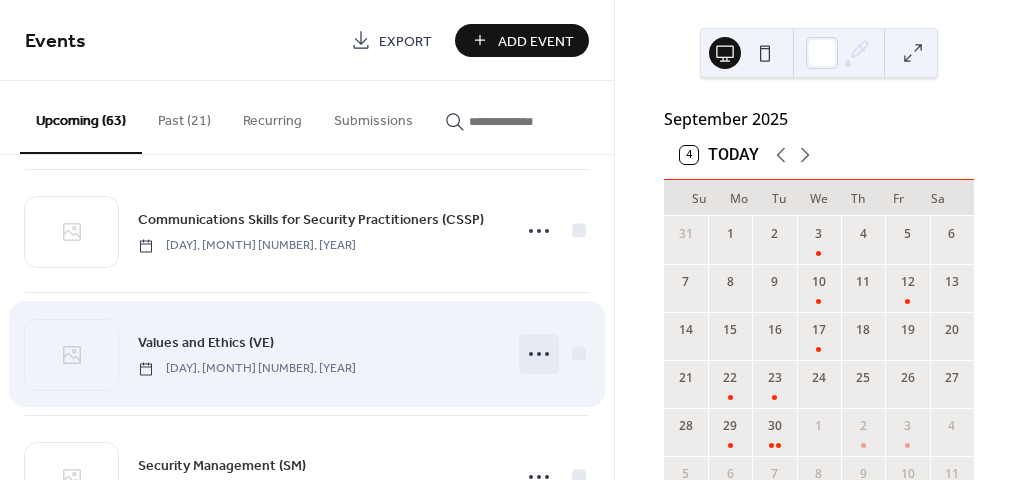 click 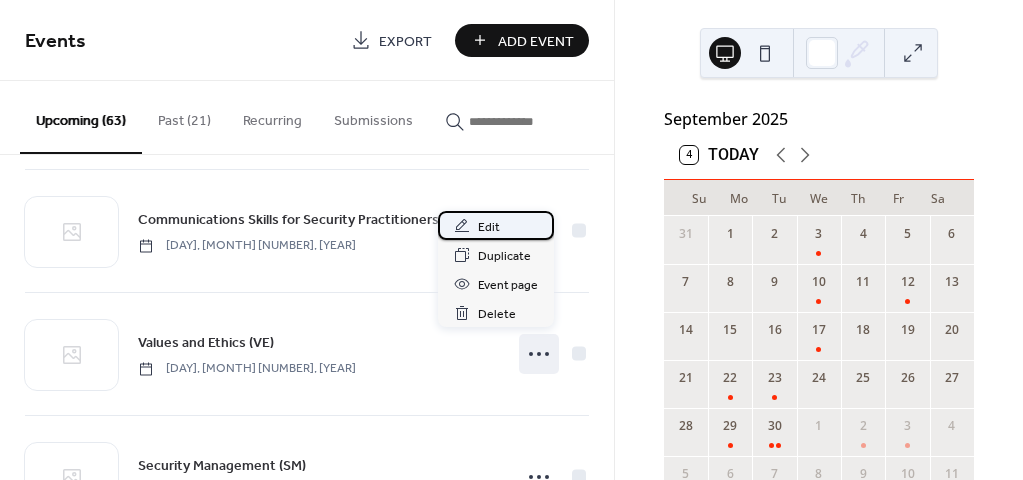 click on "Edit" at bounding box center [489, 227] 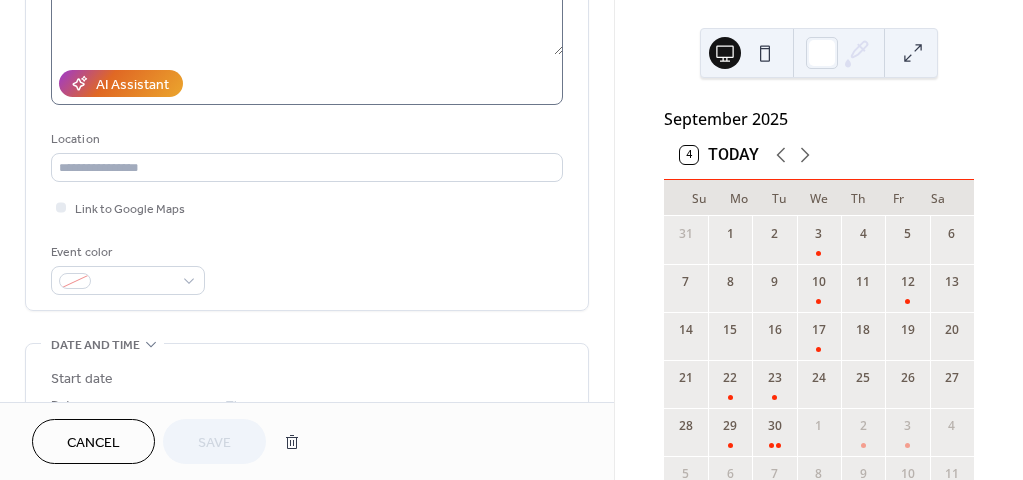 scroll, scrollTop: 400, scrollLeft: 0, axis: vertical 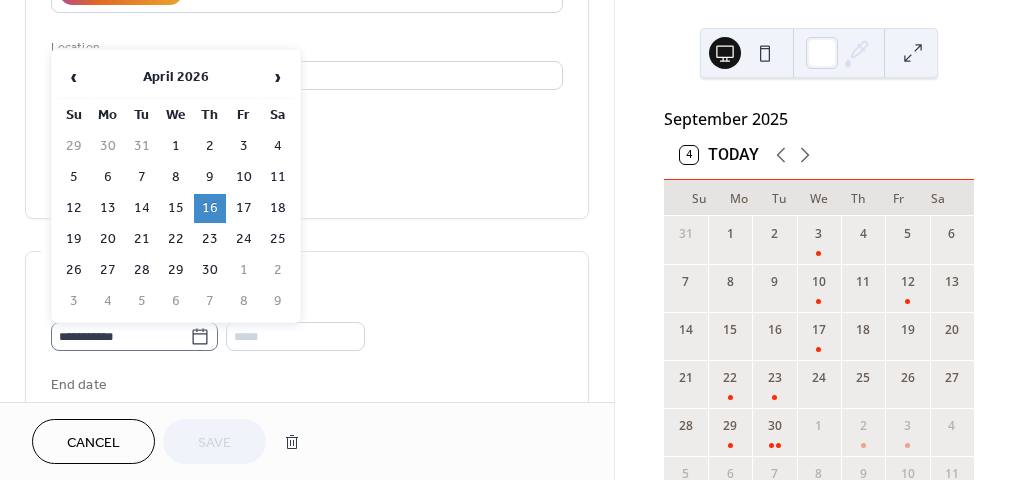click 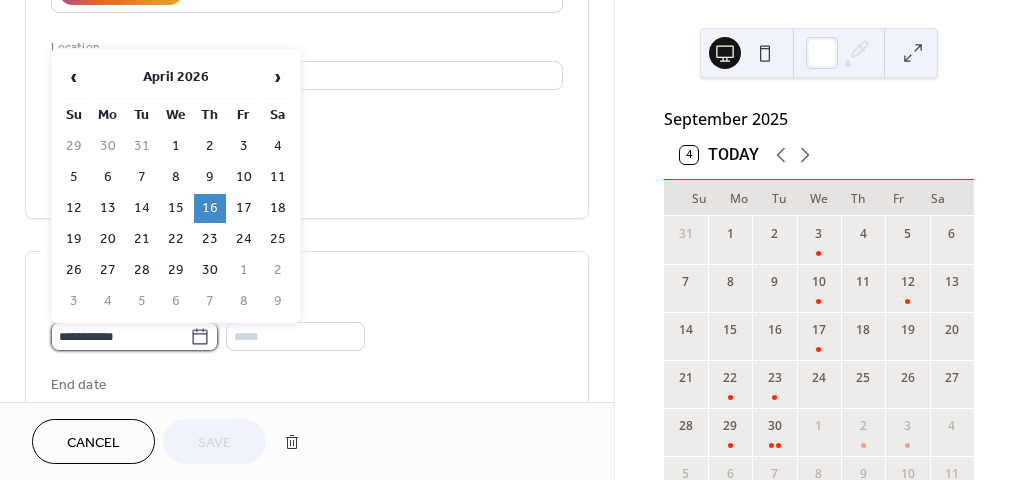 click on "**********" at bounding box center (120, 336) 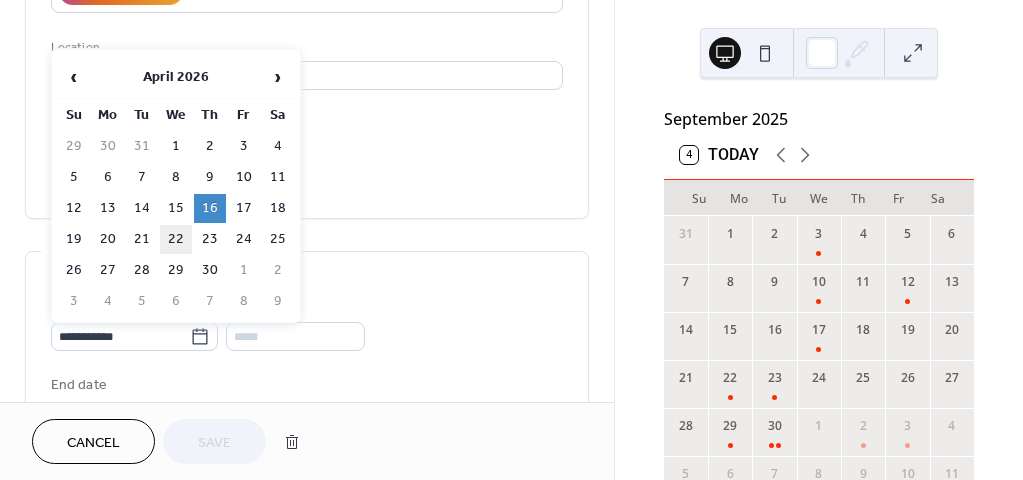 click on "22" at bounding box center [176, 239] 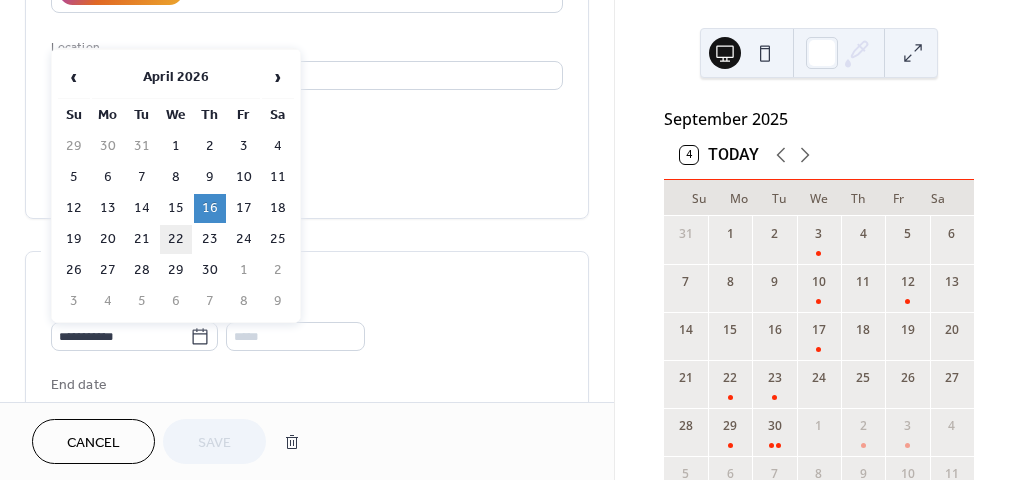 type on "**********" 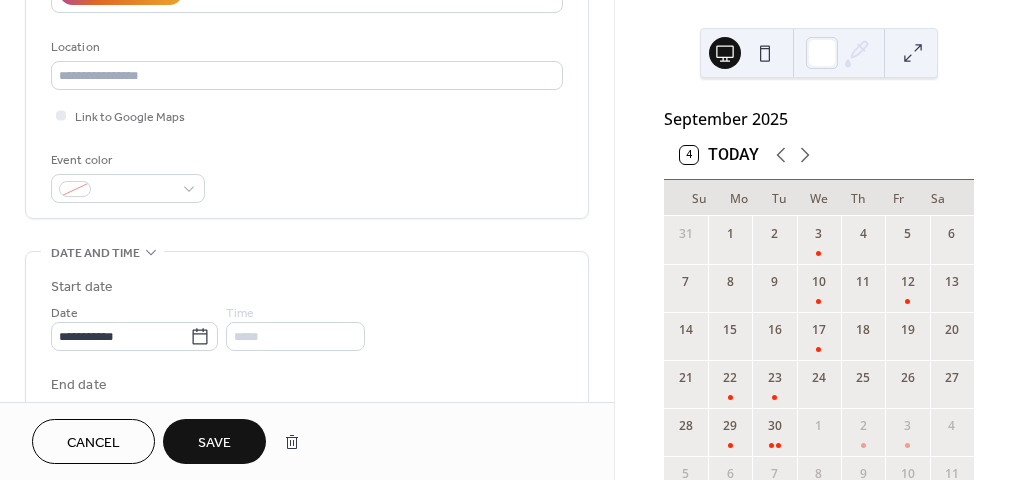 click on "Save" at bounding box center (214, 443) 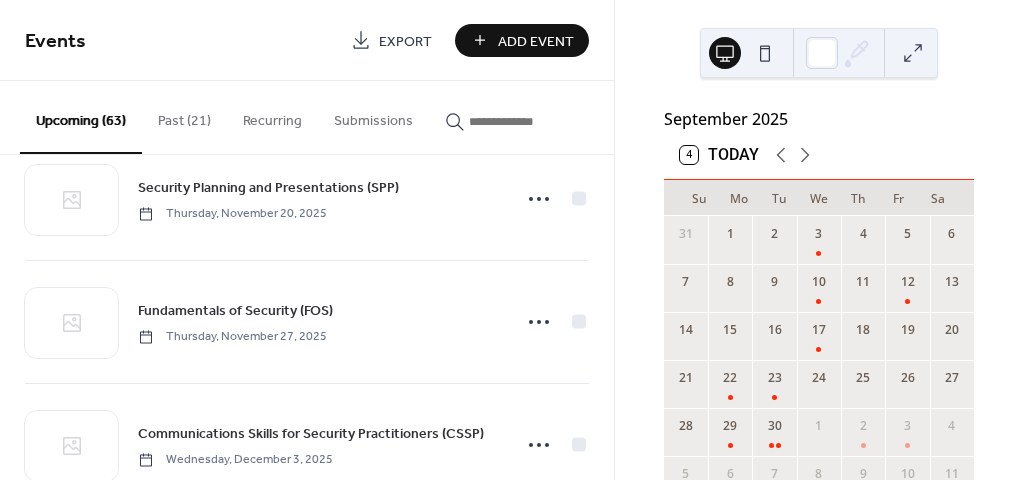 scroll, scrollTop: 1800, scrollLeft: 0, axis: vertical 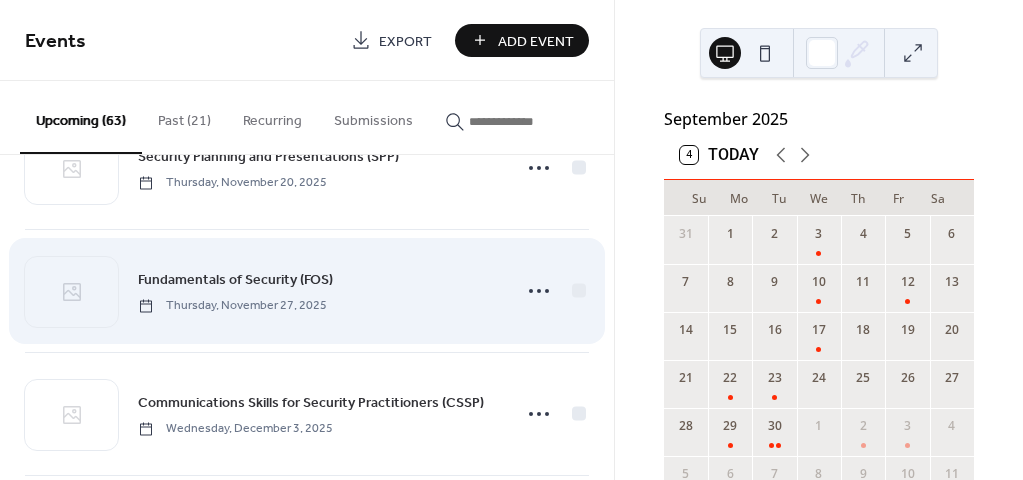 click on "Thursday, November 27, 2025" at bounding box center (232, 306) 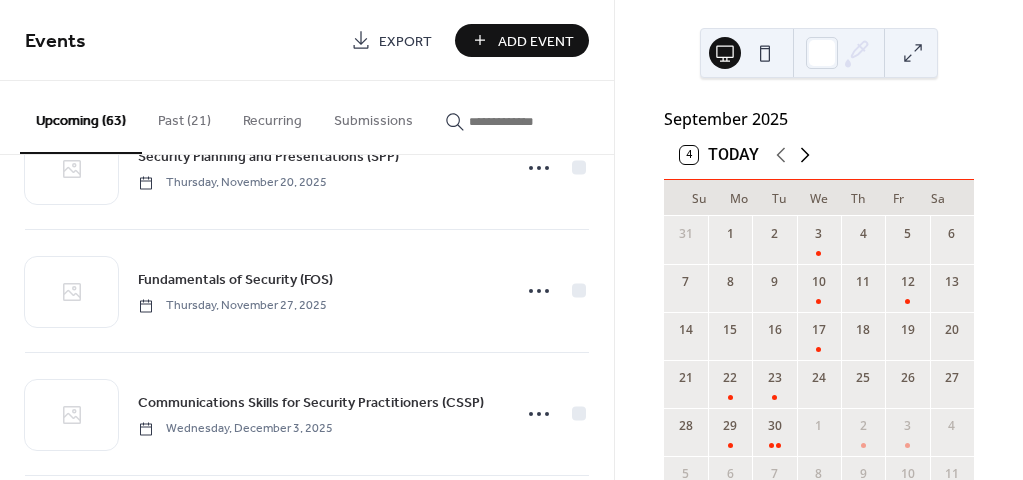 click 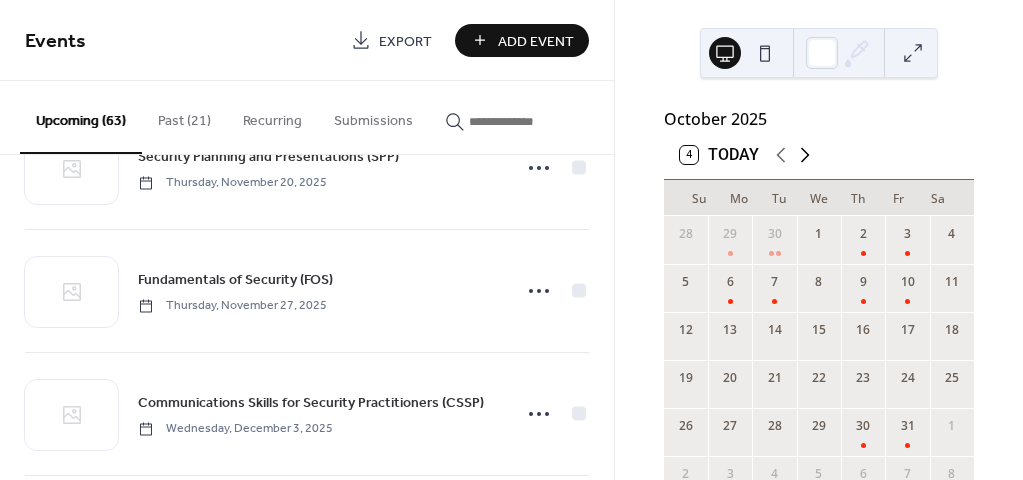 click 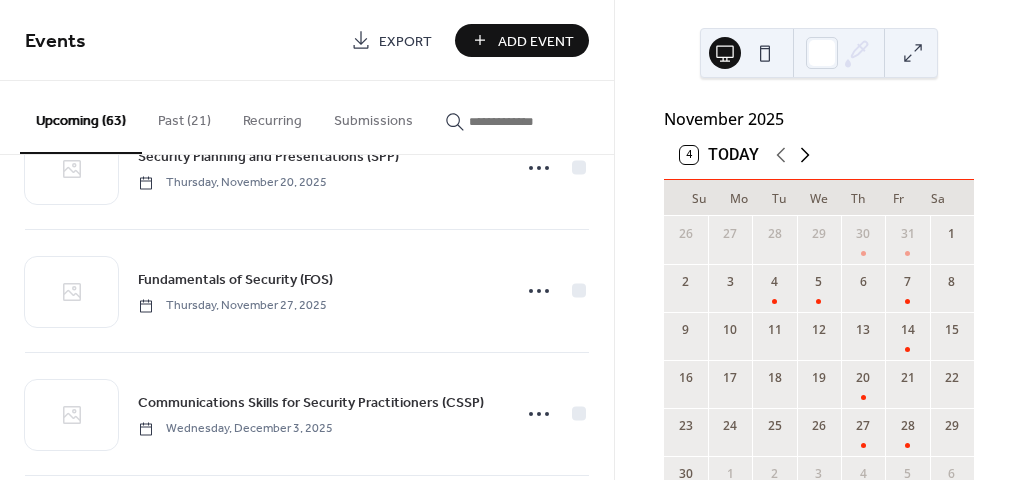 click 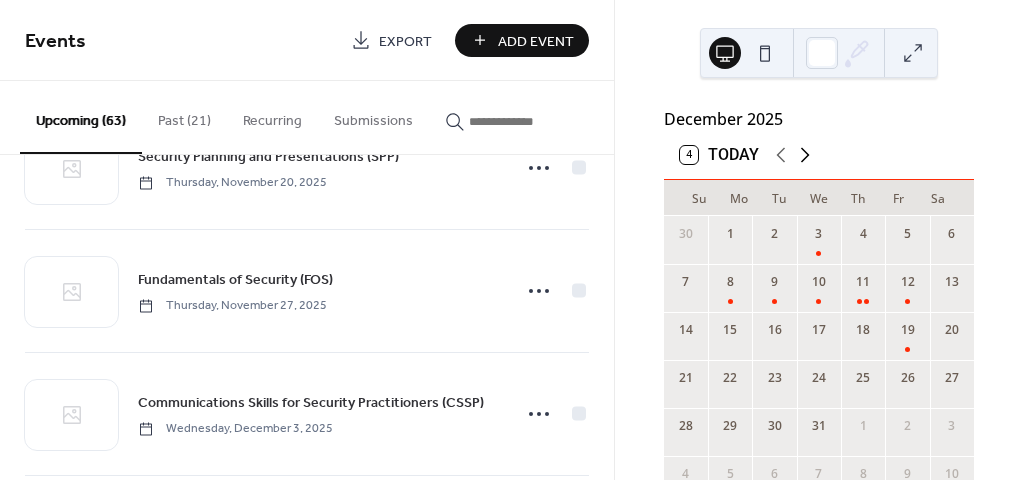 click 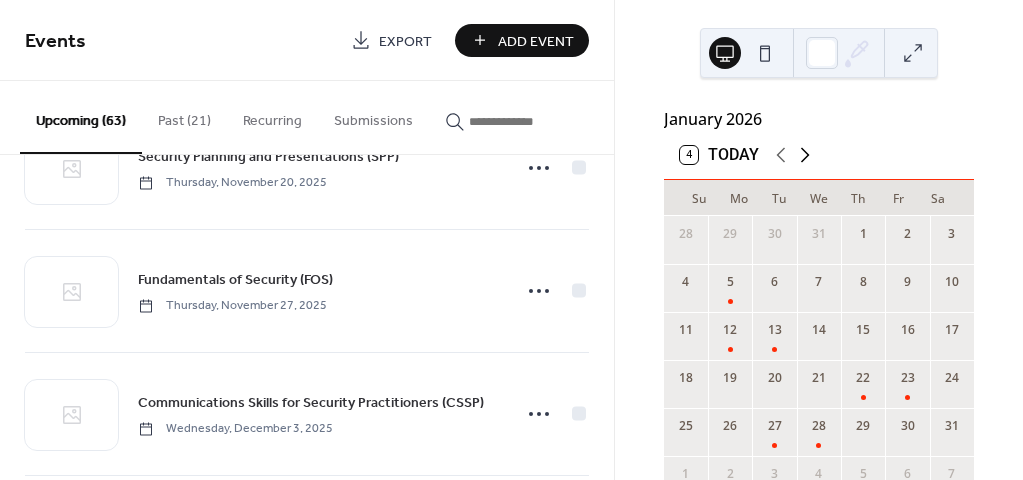 click 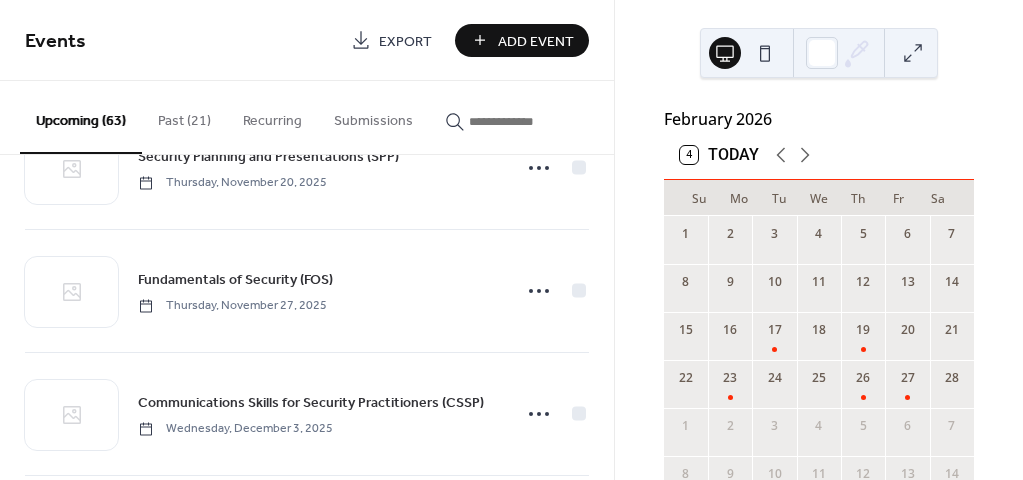 click at bounding box center (913, 53) 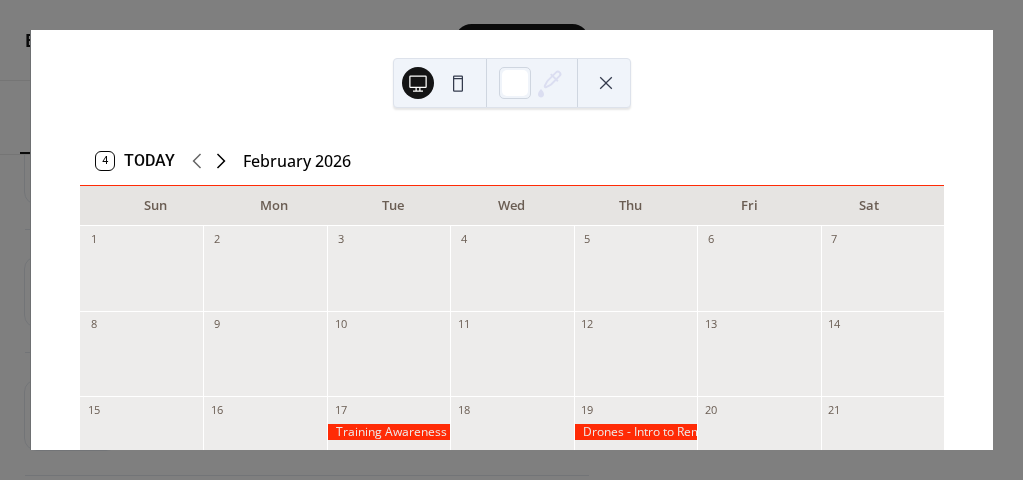click 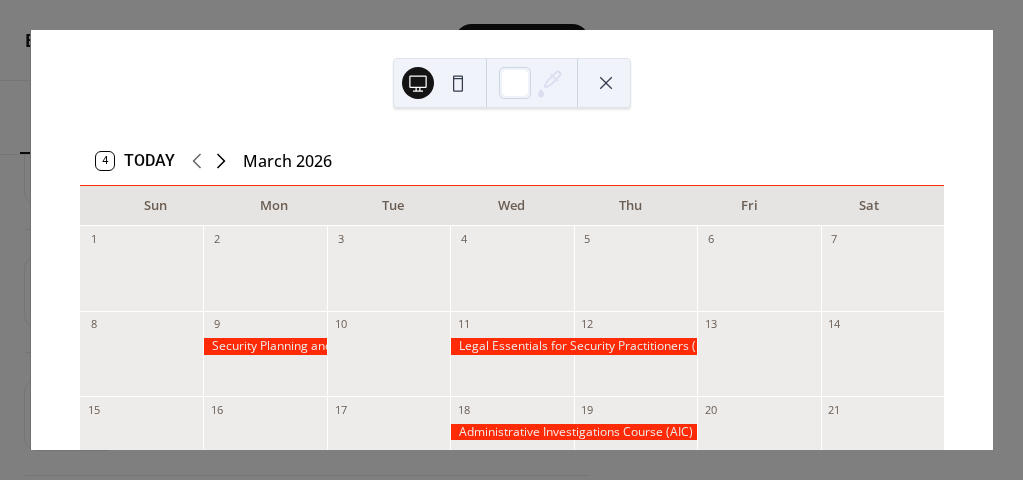 click 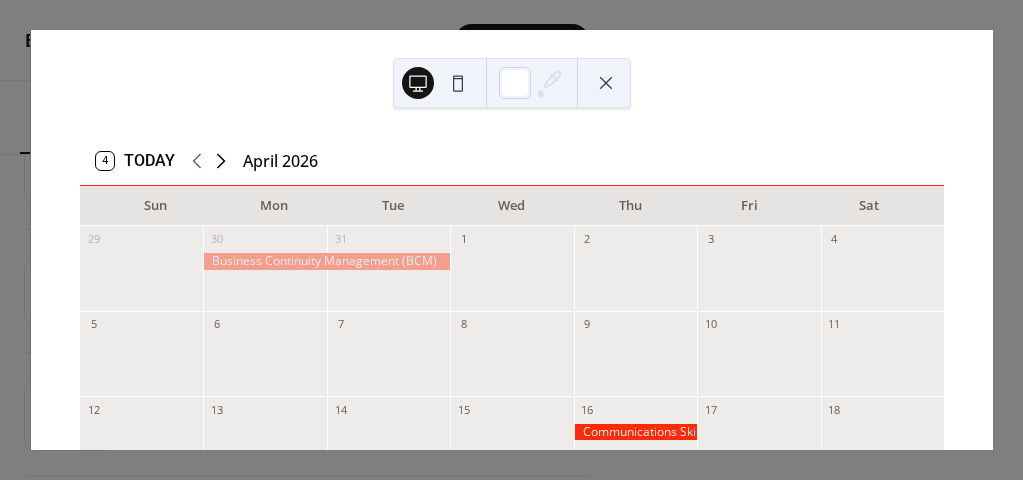 click 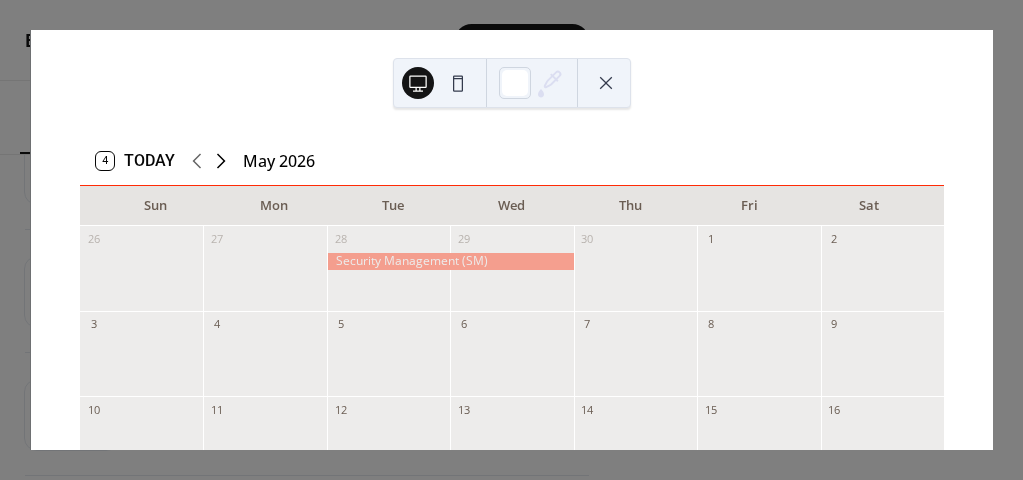 click 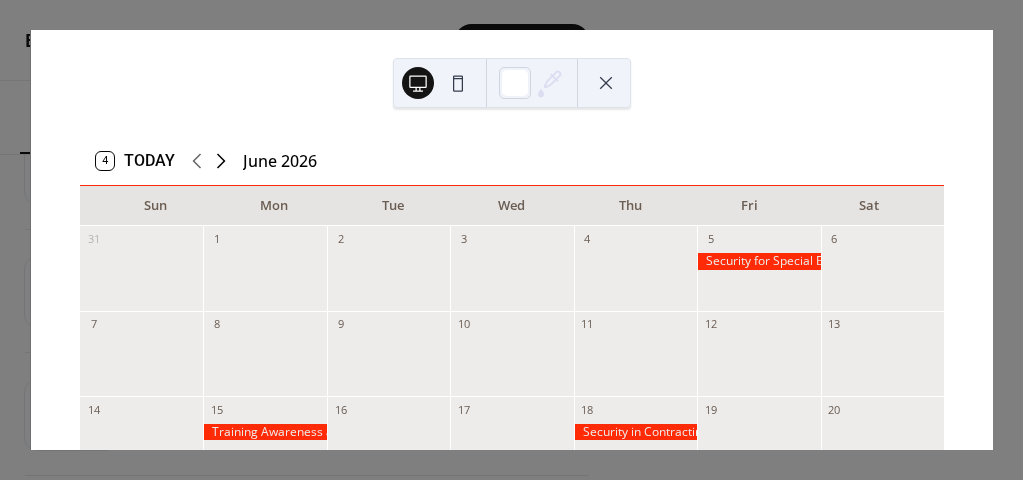 click 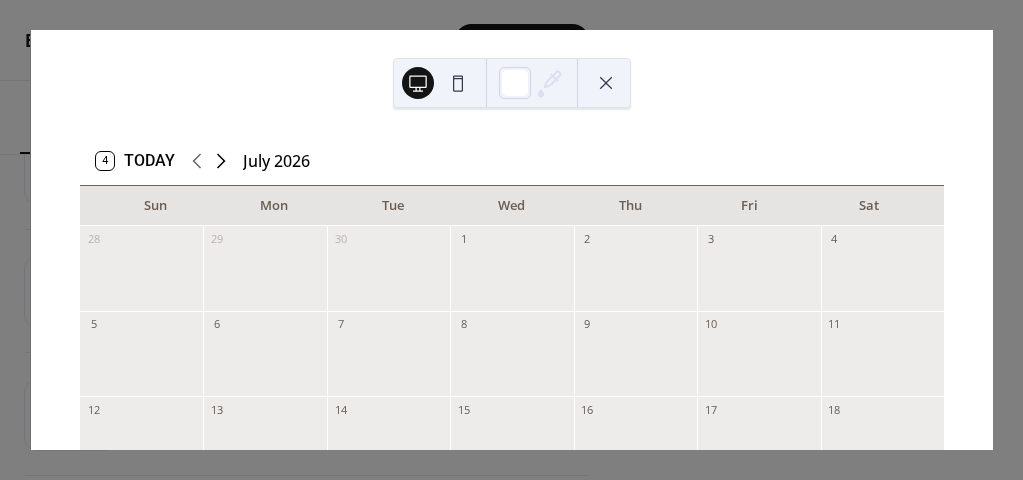 click 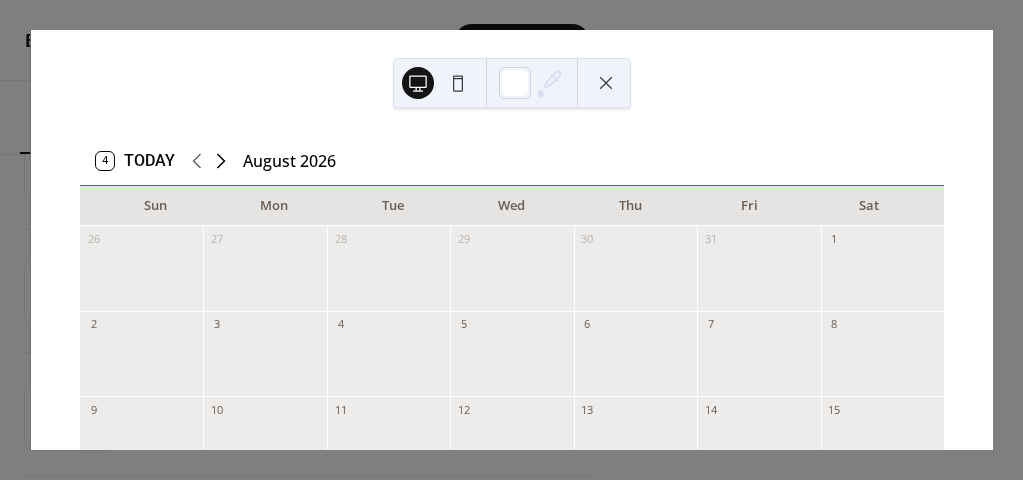 click 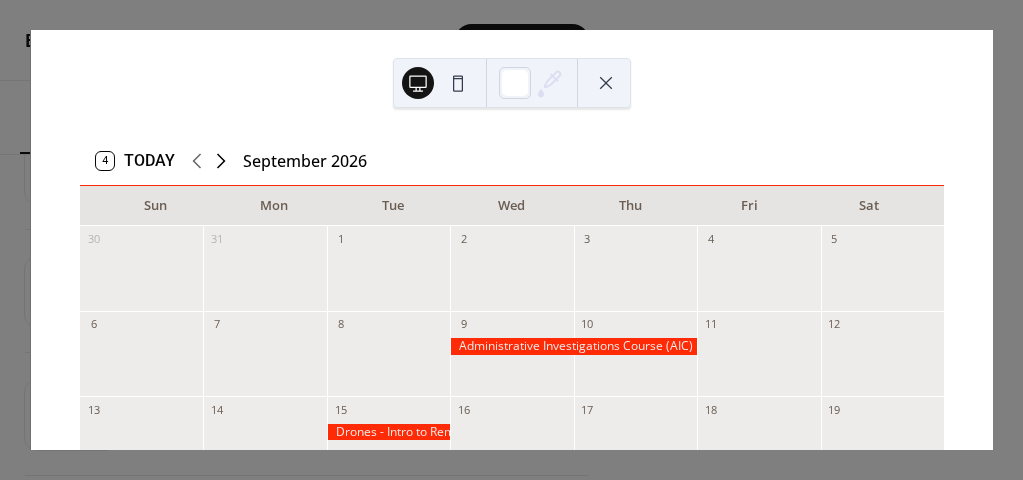 click 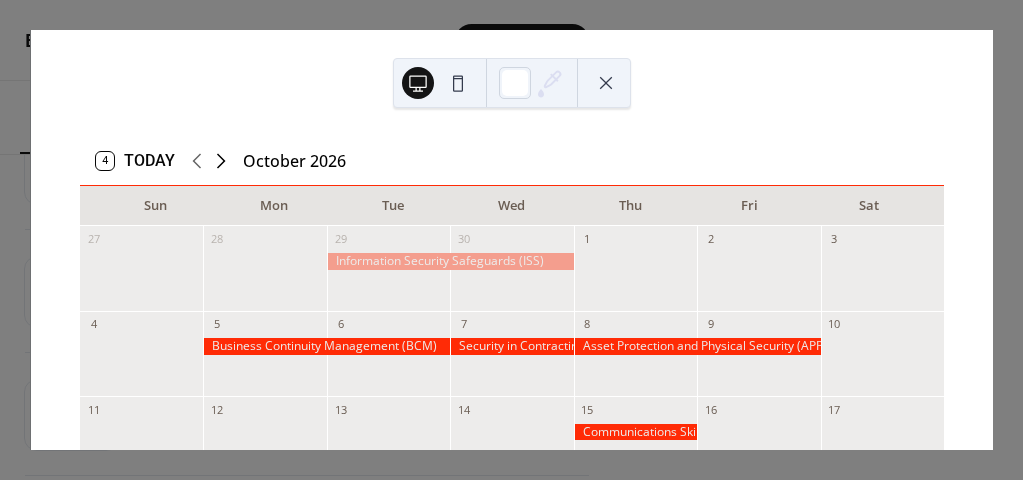 click 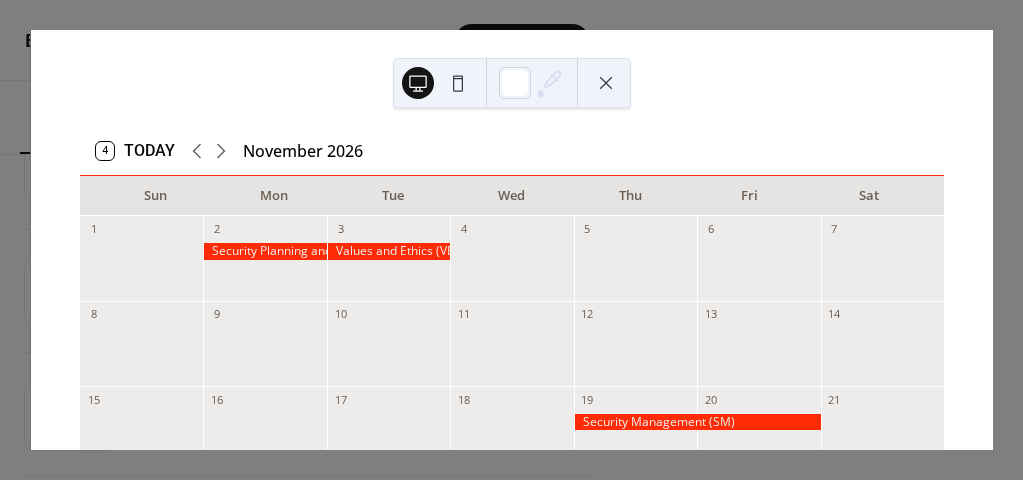 scroll, scrollTop: 0, scrollLeft: 0, axis: both 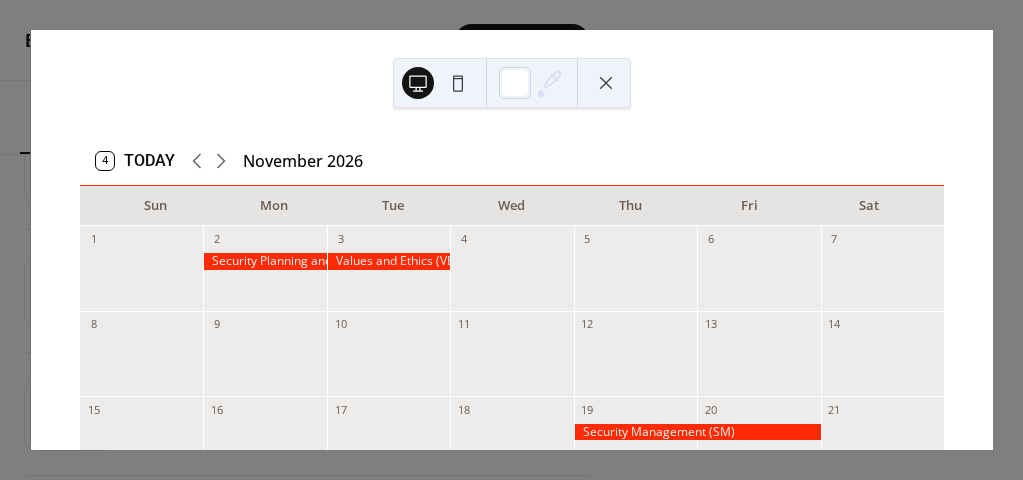 click at bounding box center [606, 83] 